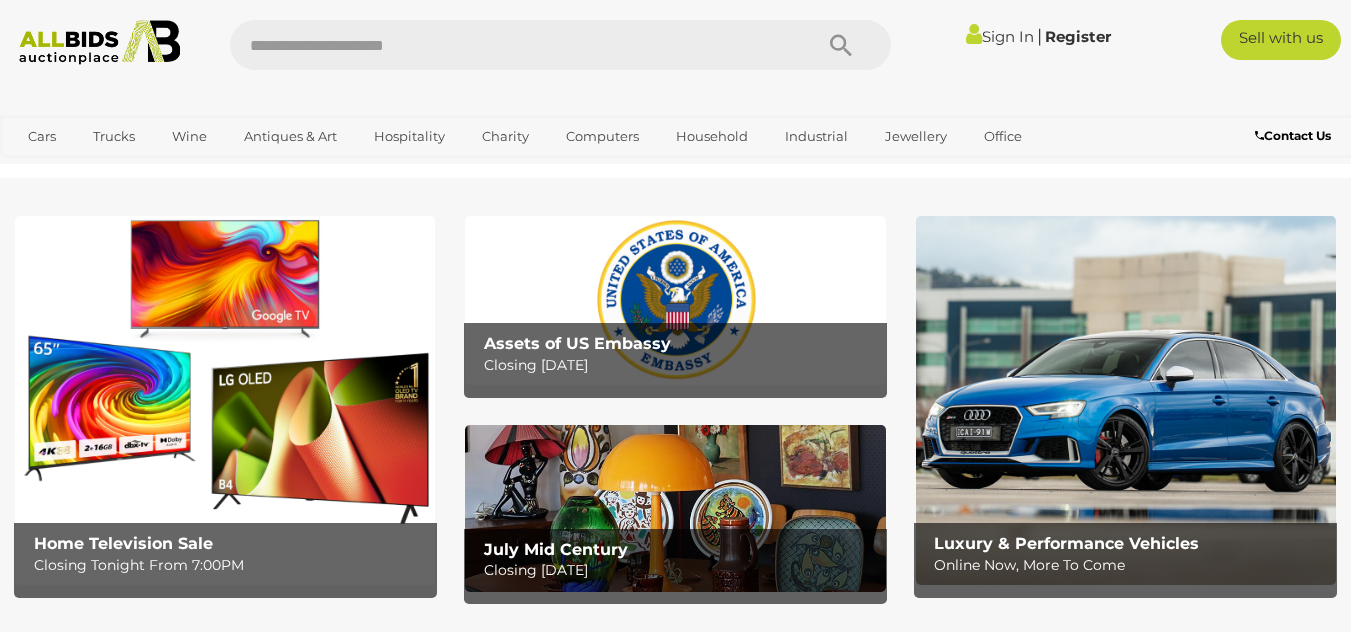 scroll, scrollTop: 0, scrollLeft: 0, axis: both 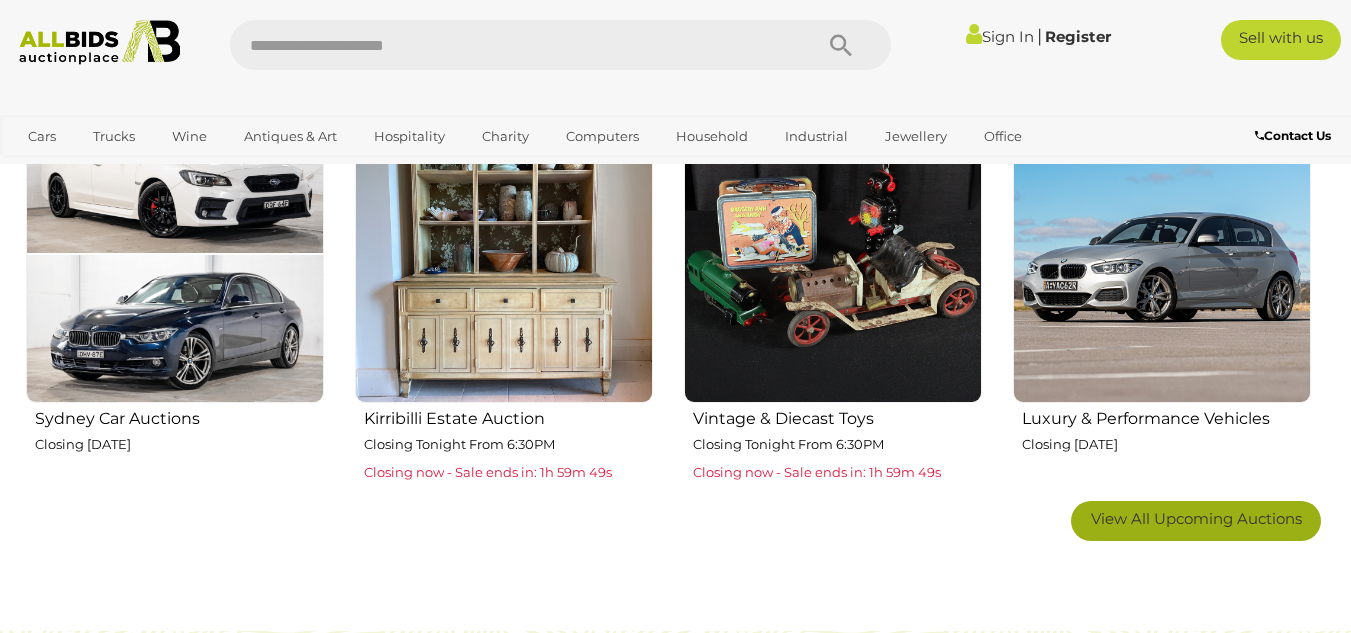 click on "View All Upcoming Auctions" at bounding box center [1196, 518] 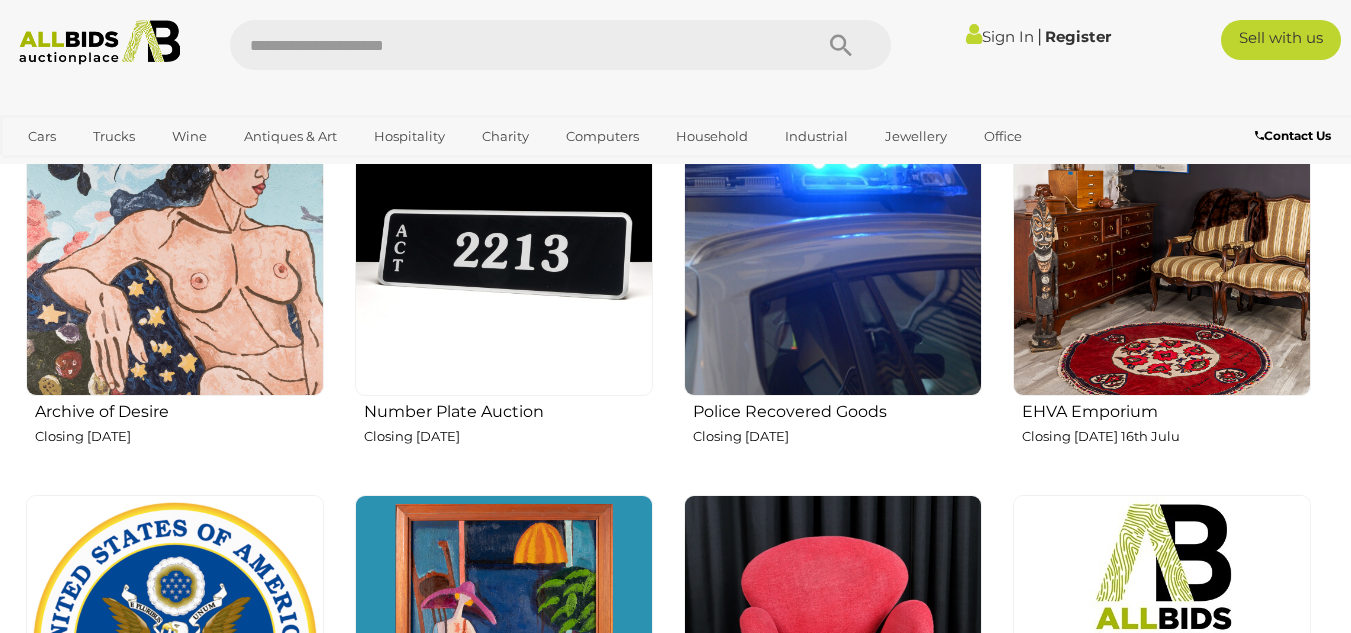 scroll, scrollTop: 1987, scrollLeft: 0, axis: vertical 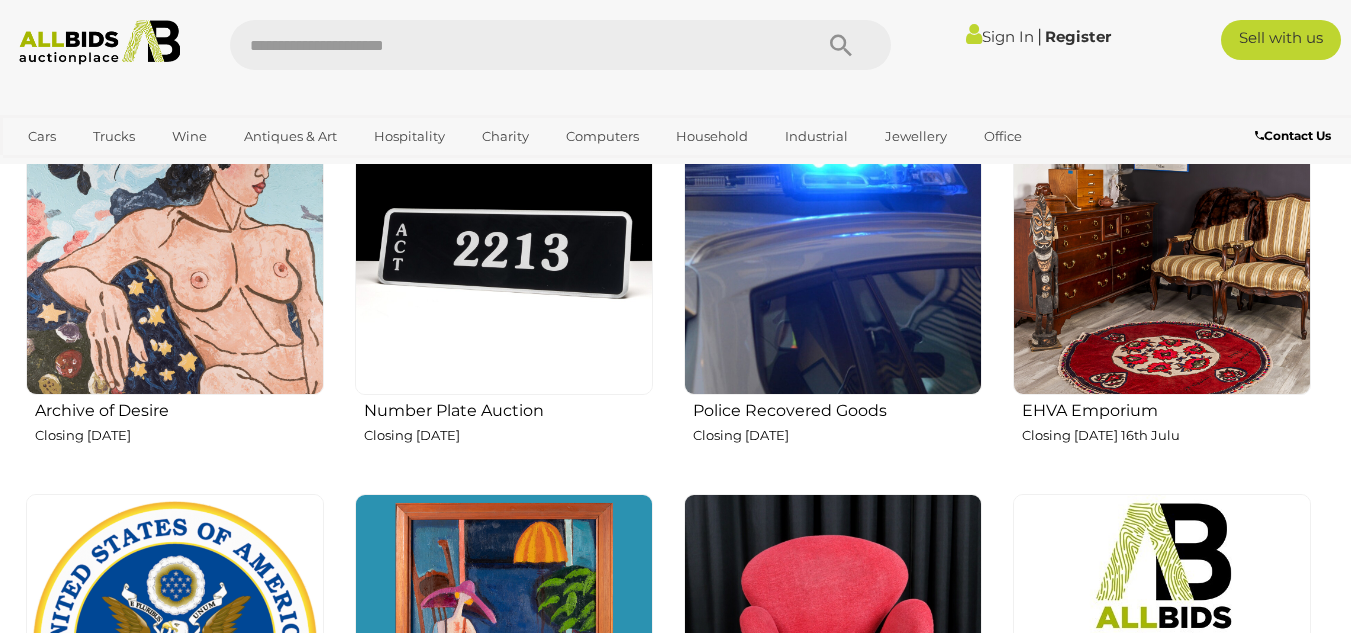 click at bounding box center [1162, 643] 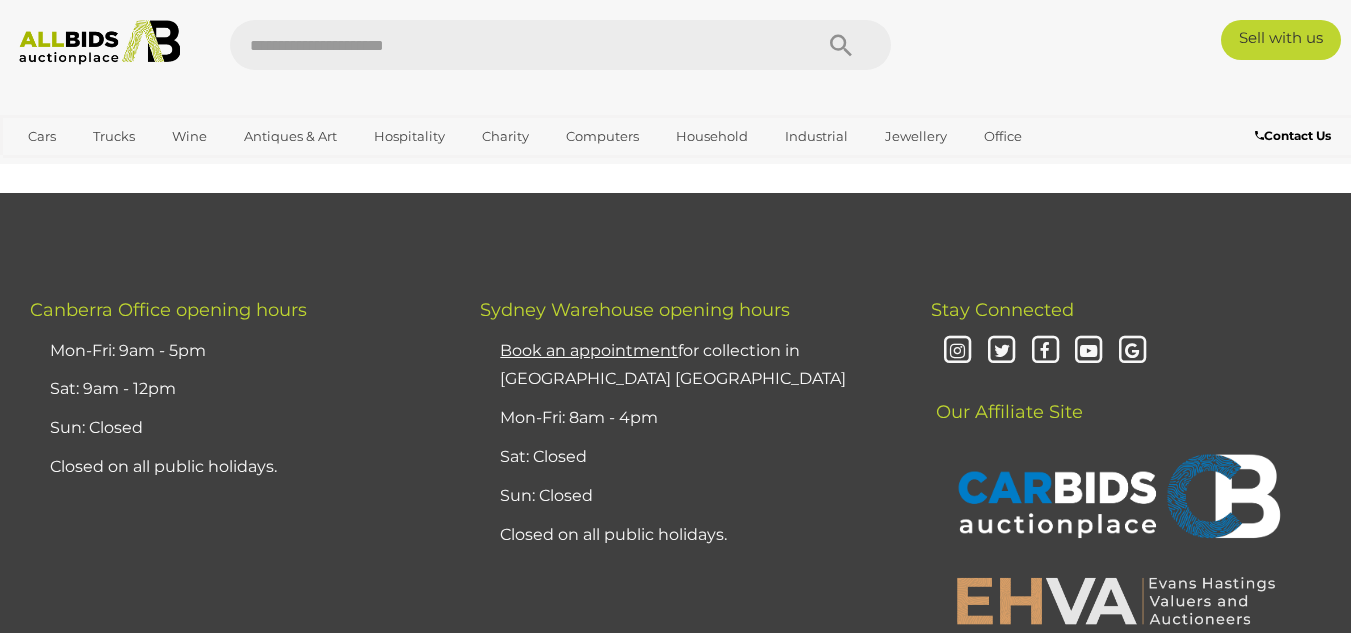 scroll, scrollTop: 0, scrollLeft: 0, axis: both 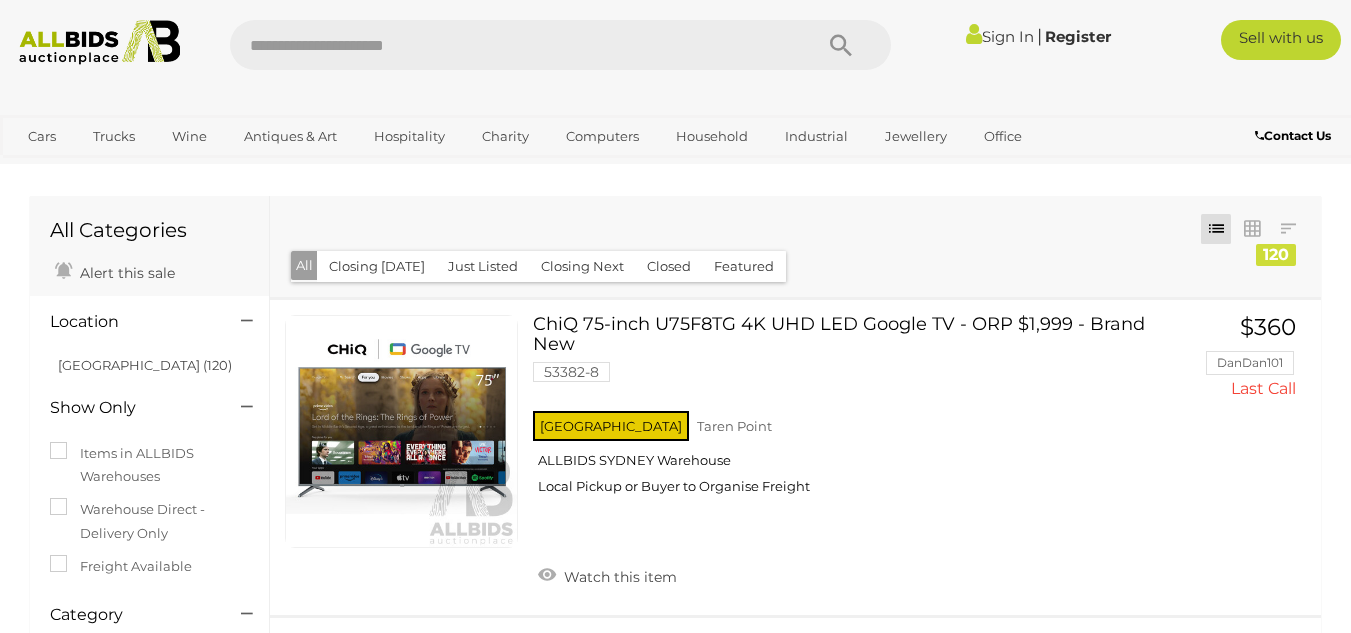 click on "<
Online Auctions Everyday on Canberra's Biggest Marketplace | ALLBIDS" at bounding box center [675, 8425] 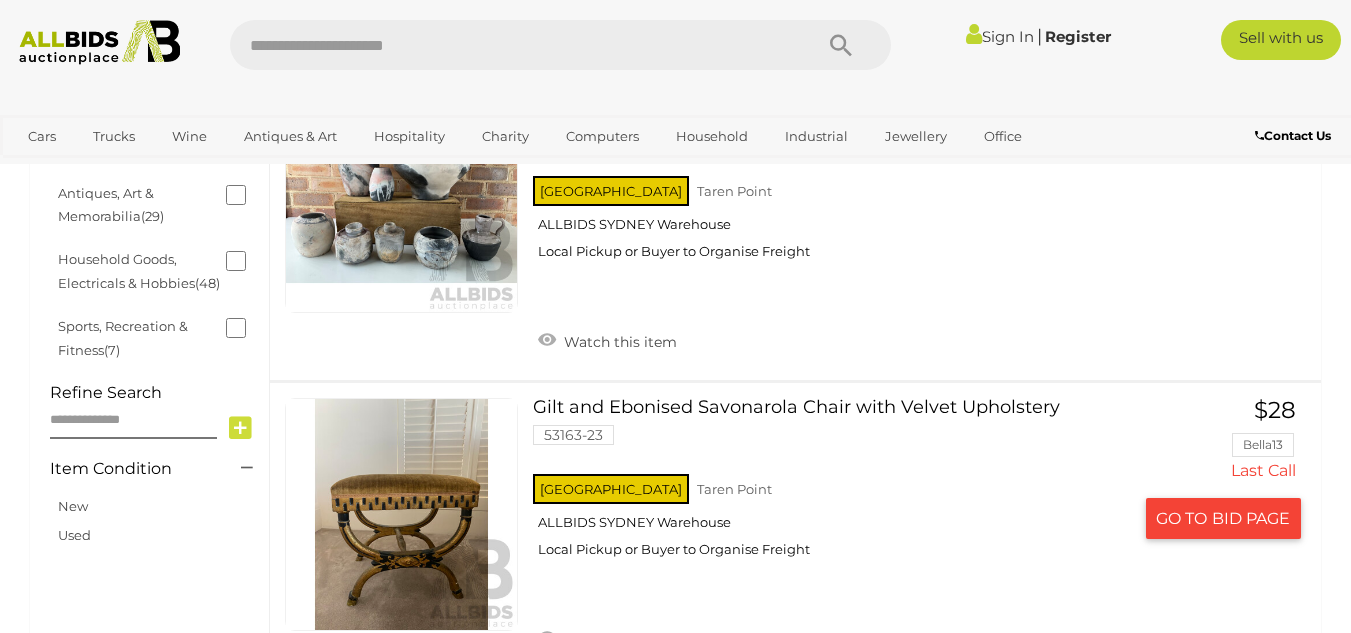 click on "NSW
Taren Point
ALLBIDS SYDNEY Warehouse
Local Pickup or Buyer to Organise Freight" at bounding box center (832, 521) 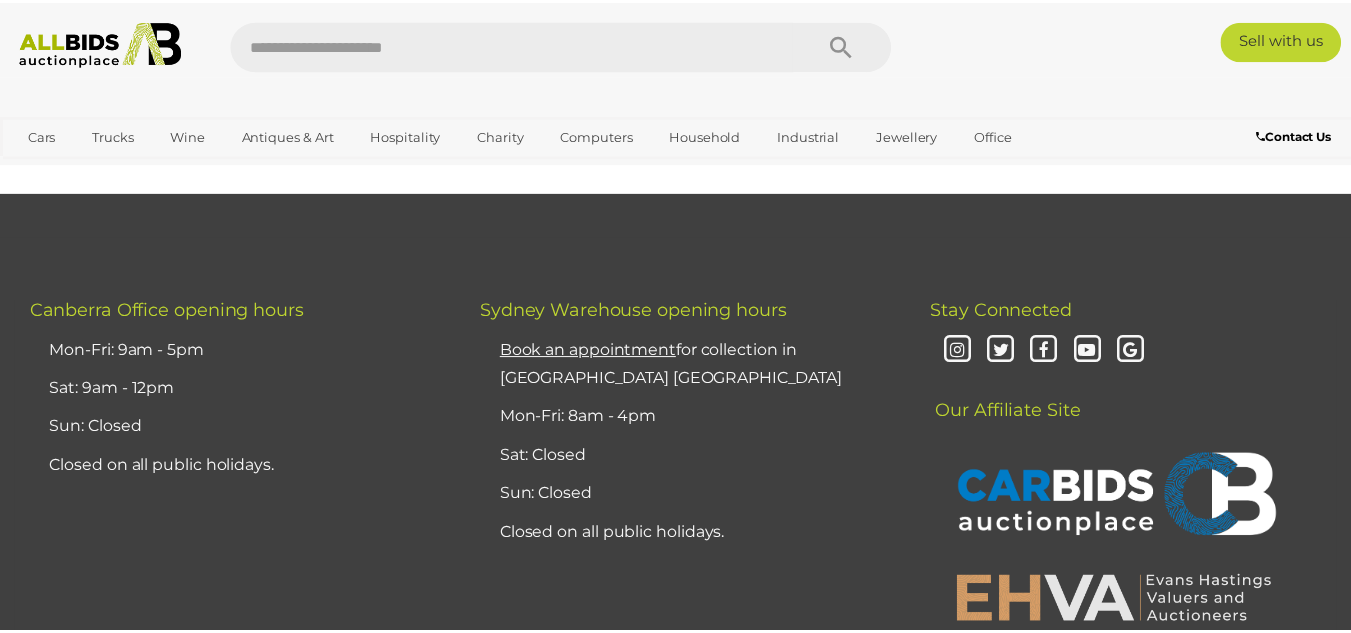 scroll, scrollTop: 0, scrollLeft: 0, axis: both 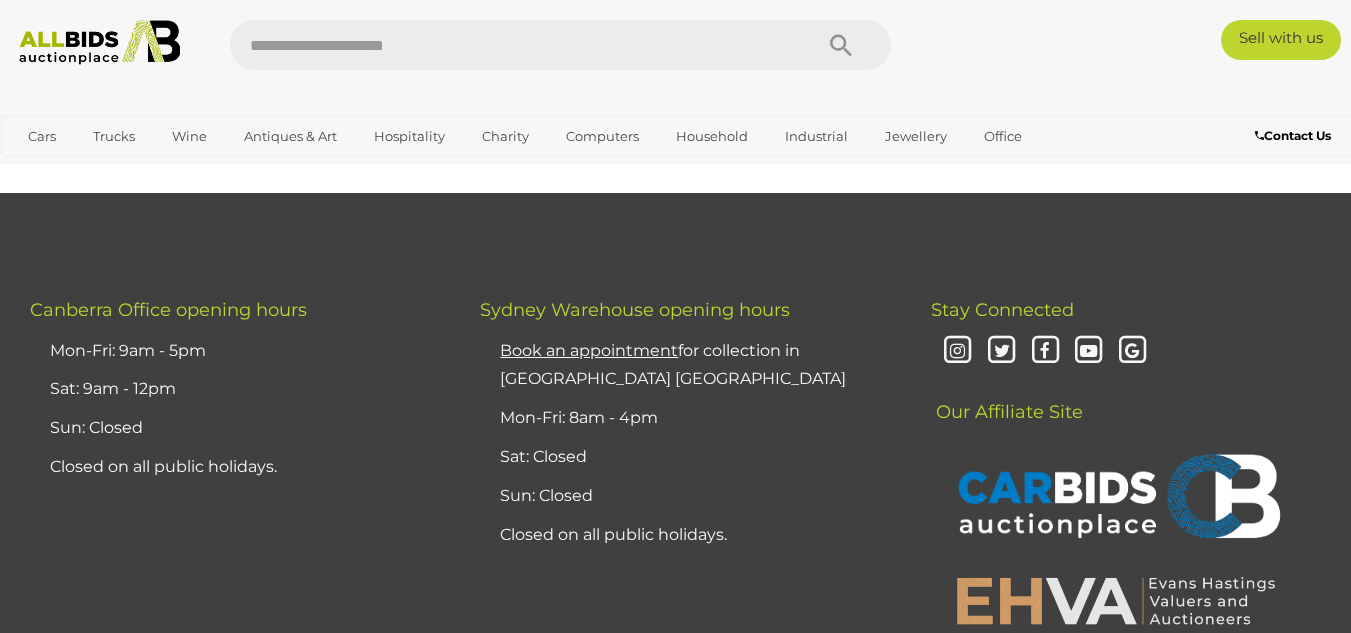 click on "{{username}}
|
Sign Out
{{username}}
|
Sign Out" at bounding box center (675, 95) 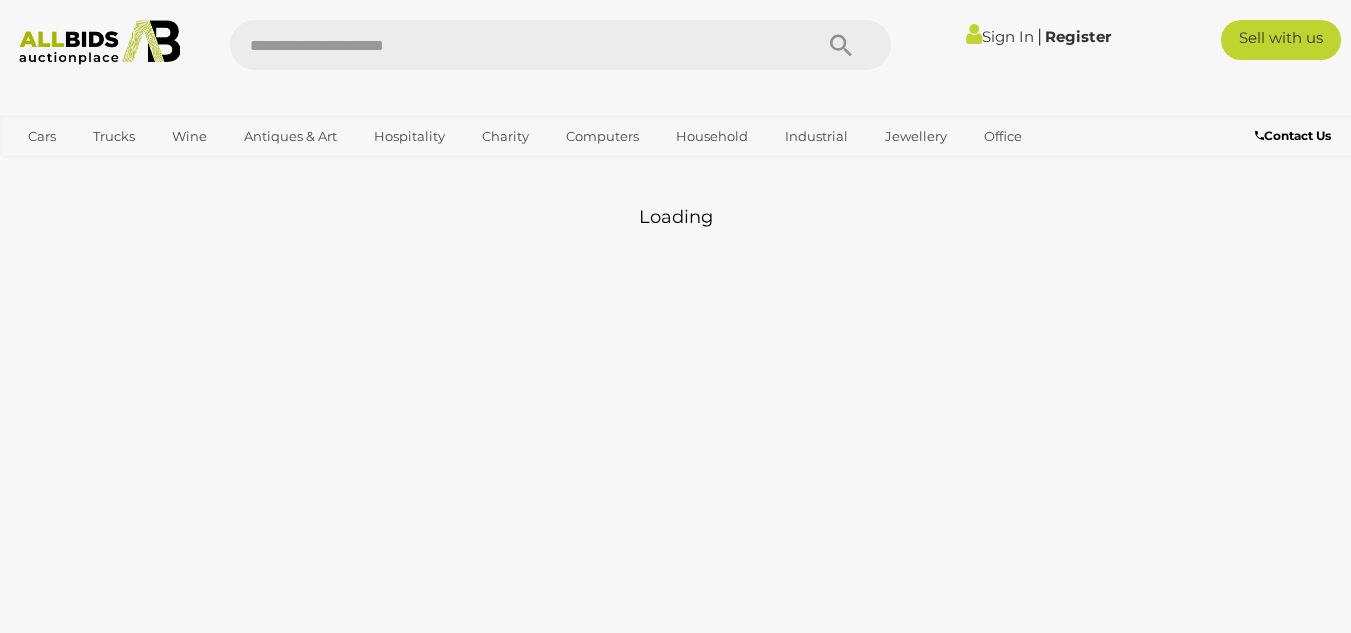 scroll, scrollTop: 1987, scrollLeft: 0, axis: vertical 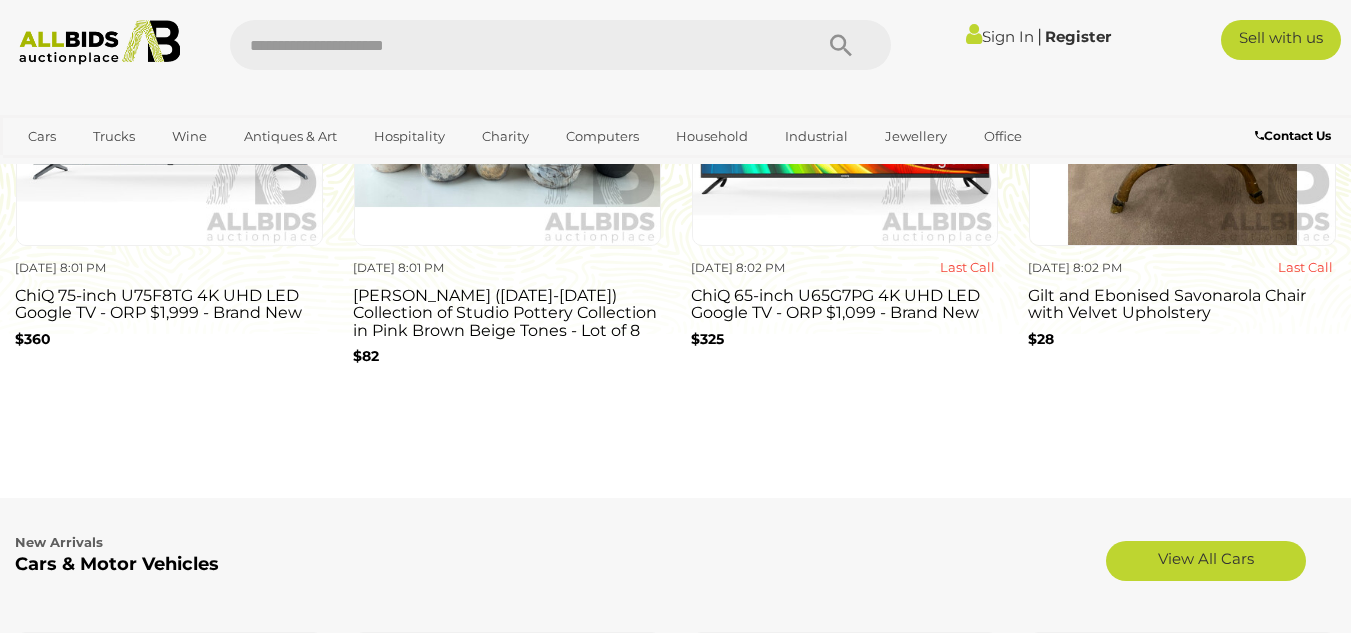 click on "Loading
Today 8:01 PM
ChiQ 75-inch U75F8TG 4K UHD LED Google TV - ORP $1,999 - Brand New
$360
Today 8:01 PM
$82" at bounding box center (675, 188) 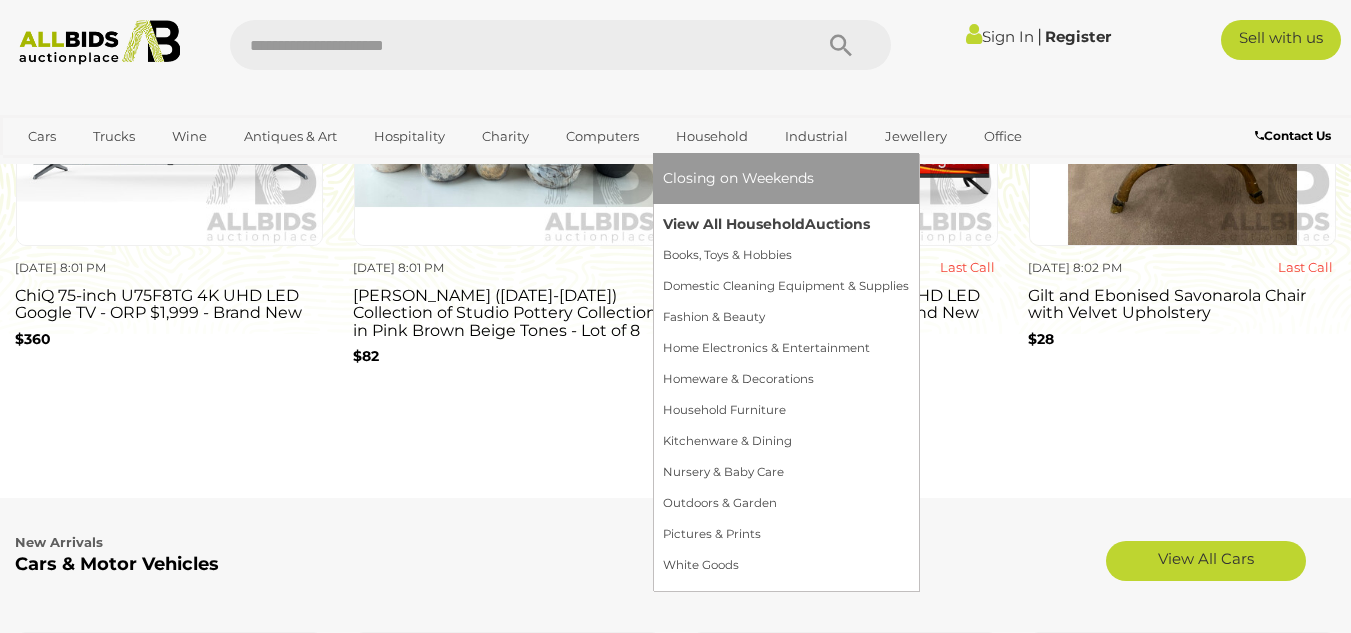click on "View All Household  Auctions" at bounding box center [786, 224] 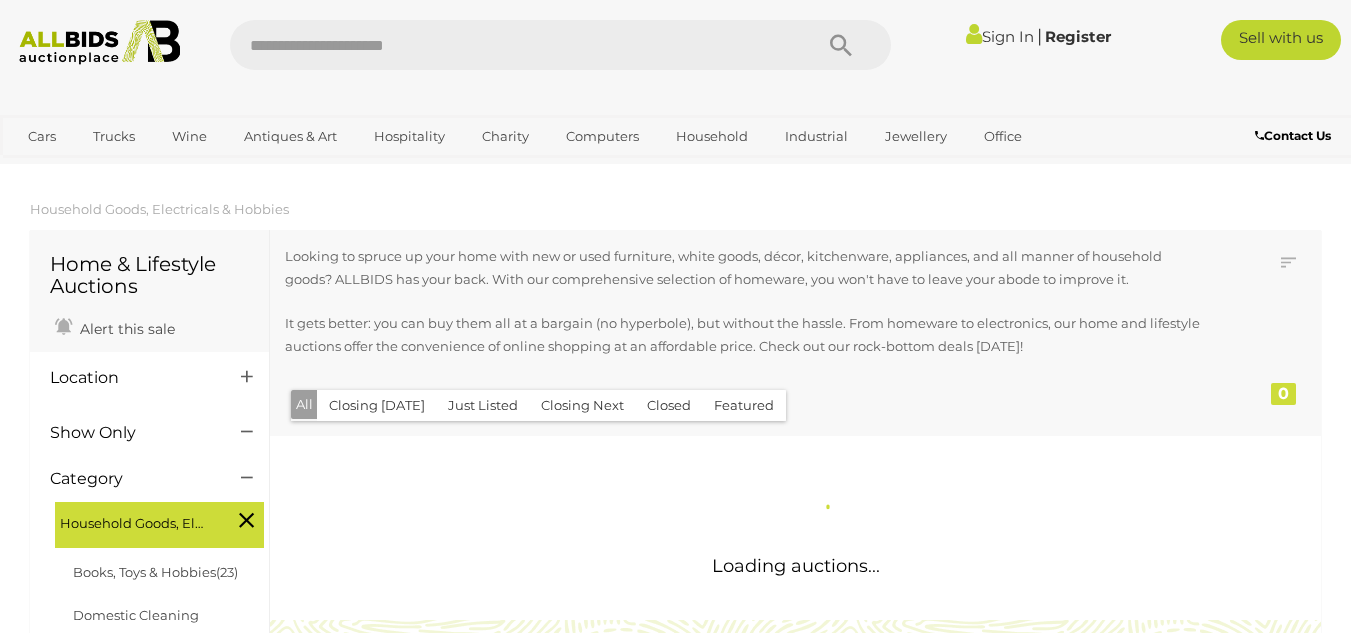 scroll, scrollTop: 0, scrollLeft: 0, axis: both 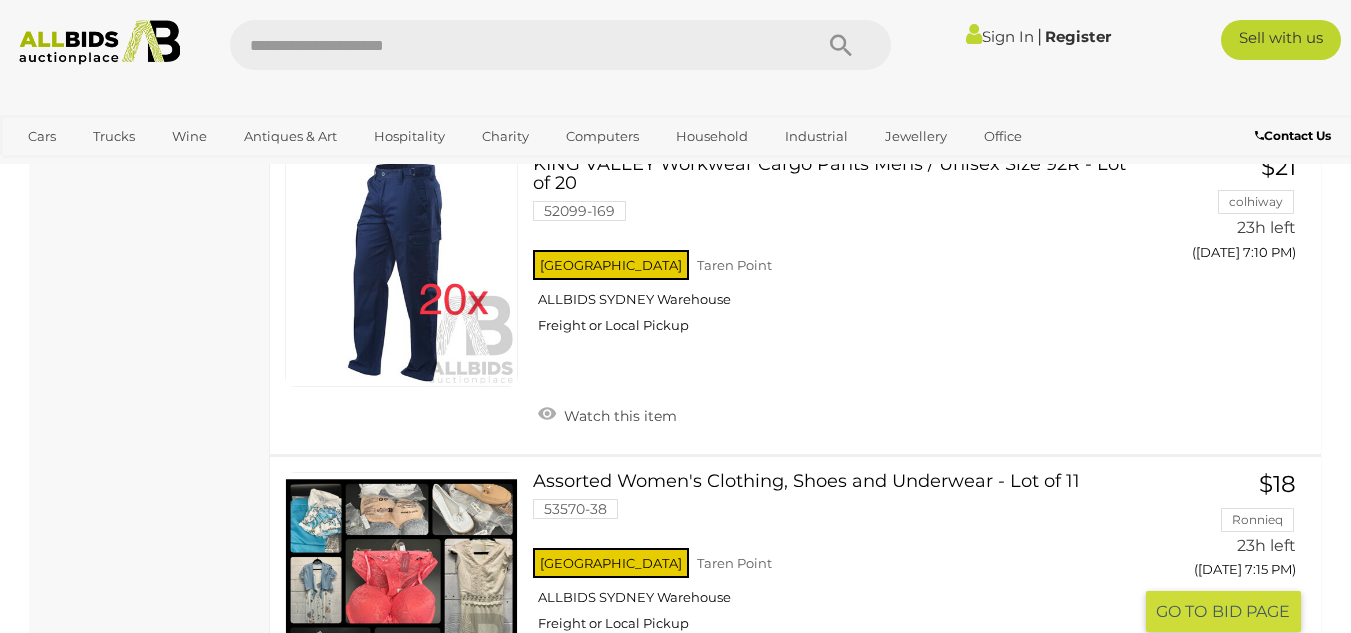 click at bounding box center (401, 588) 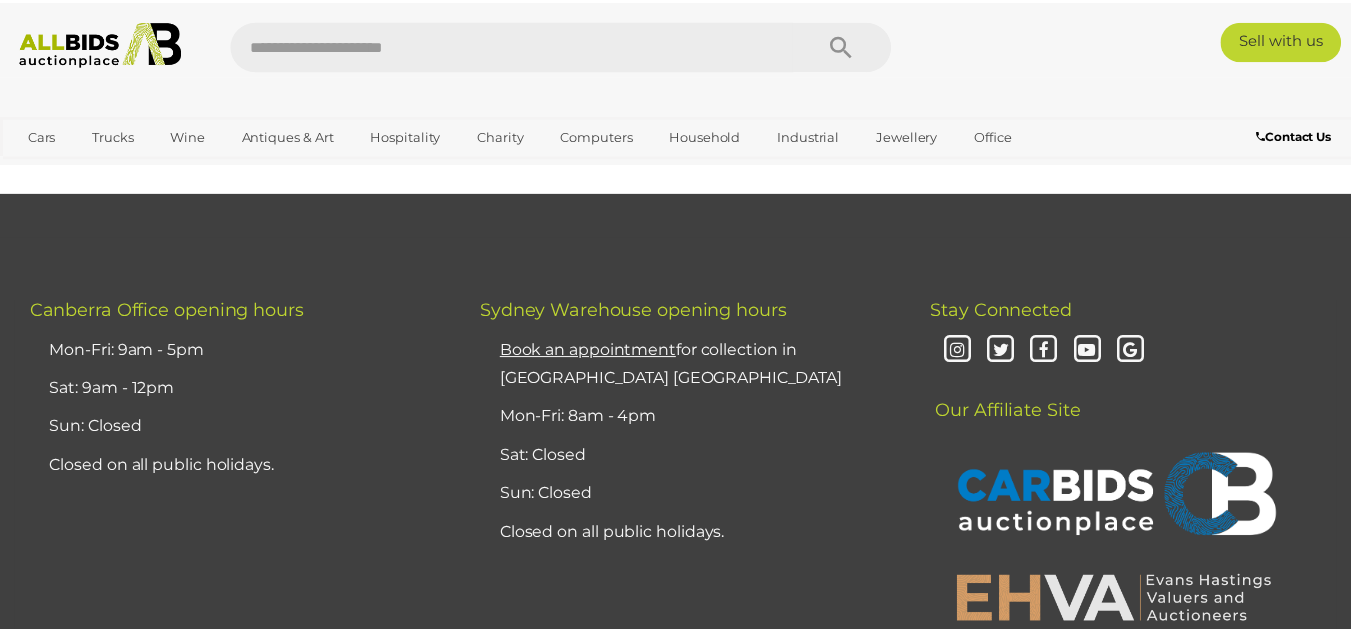 scroll, scrollTop: 0, scrollLeft: 0, axis: both 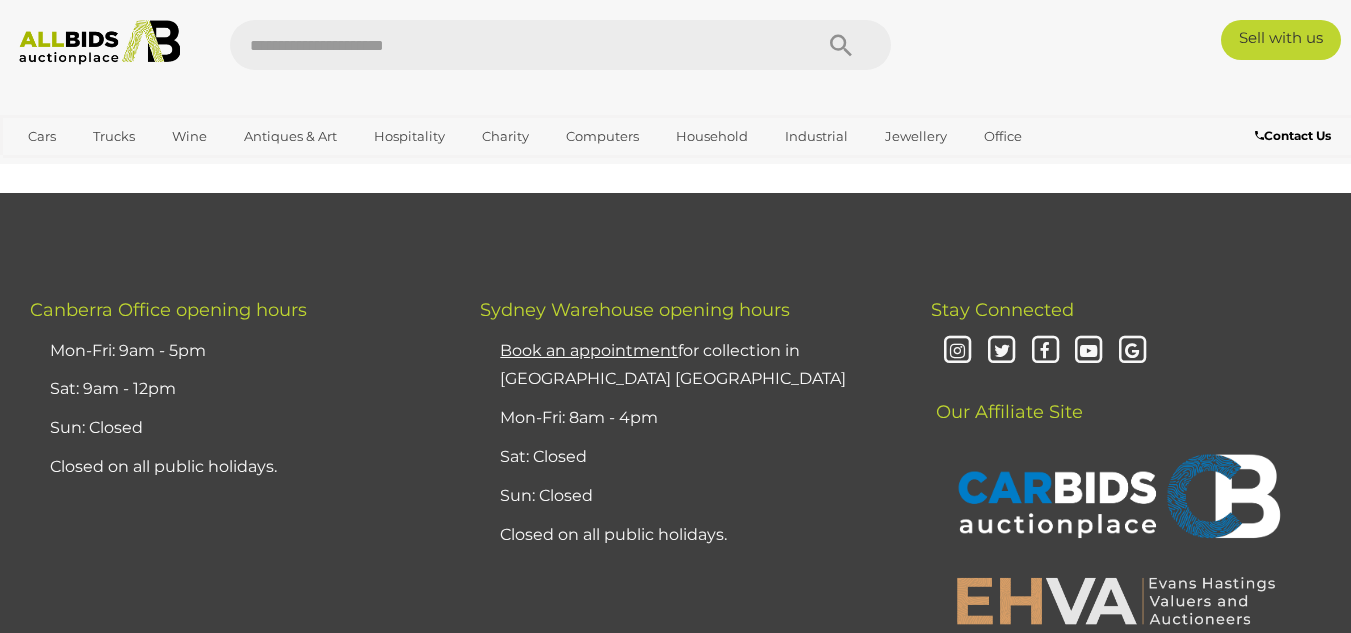 click at bounding box center (0, 0) 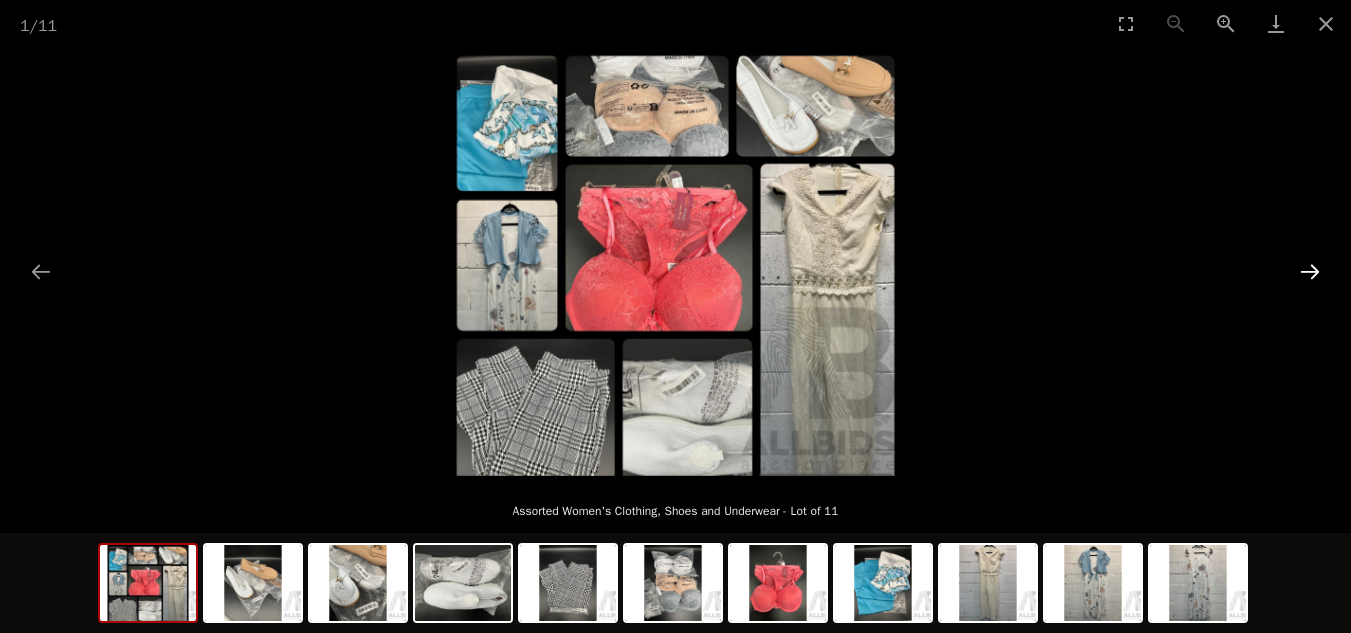 click at bounding box center (1310, 271) 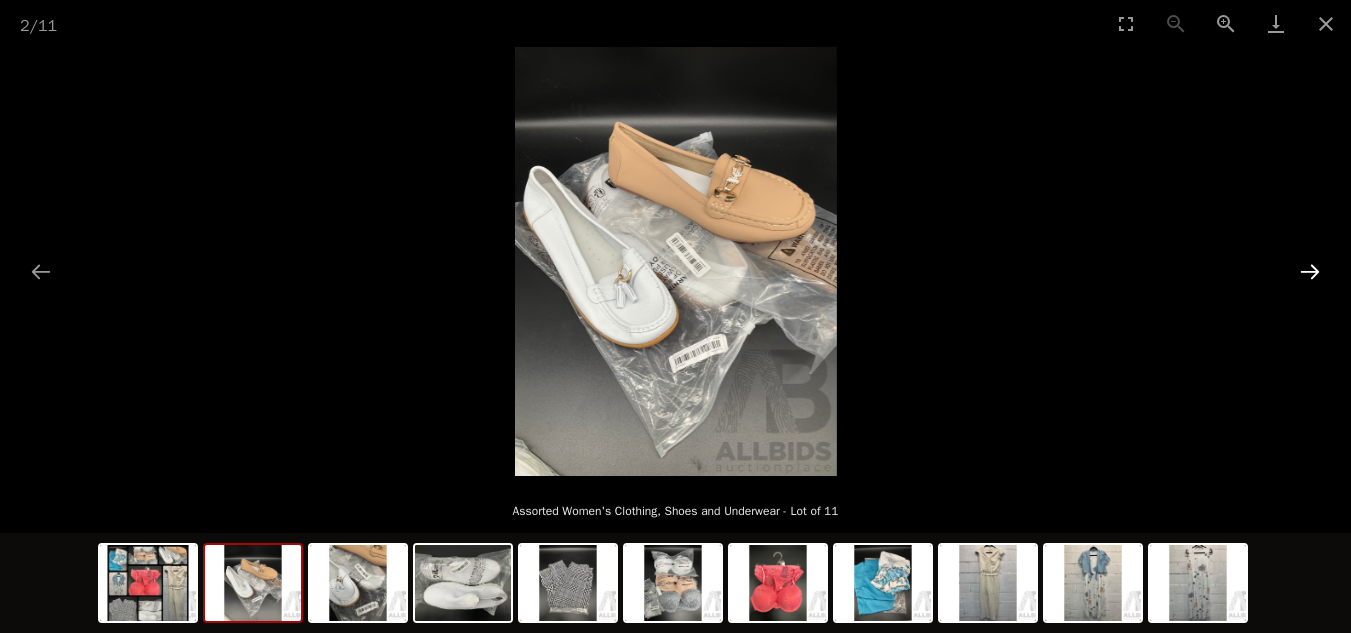 click at bounding box center (1310, 271) 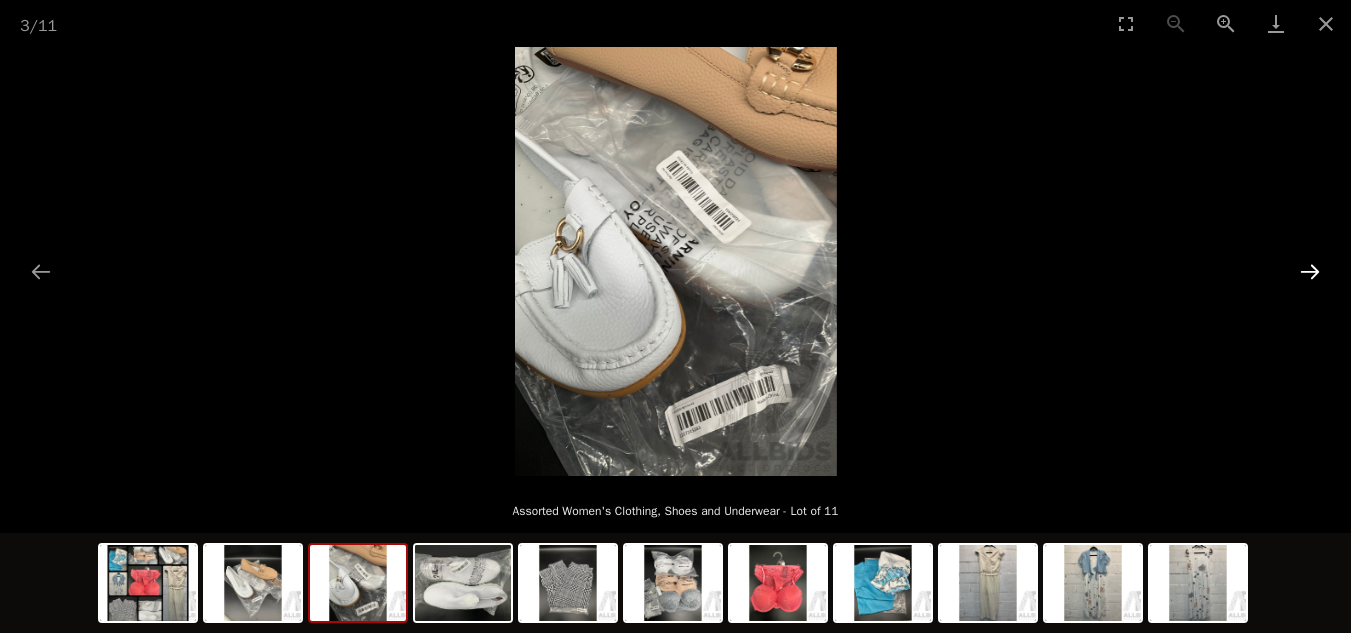 click at bounding box center (1310, 271) 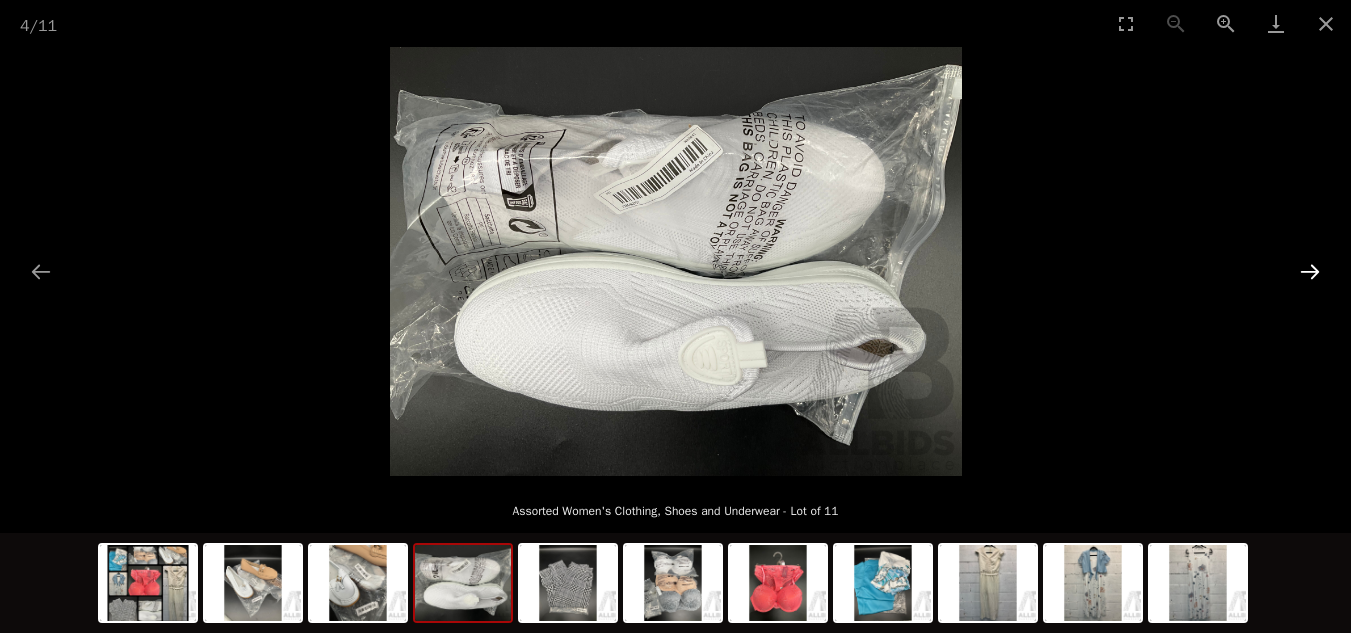 click at bounding box center (1310, 271) 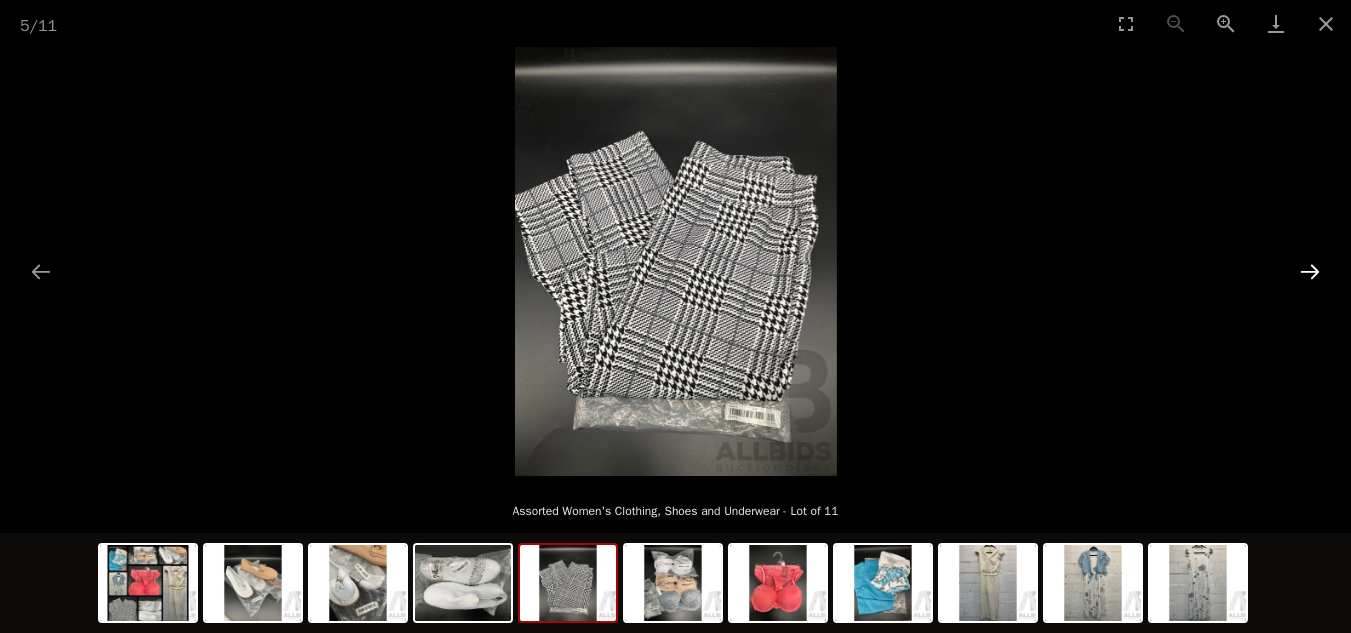 click at bounding box center [1310, 271] 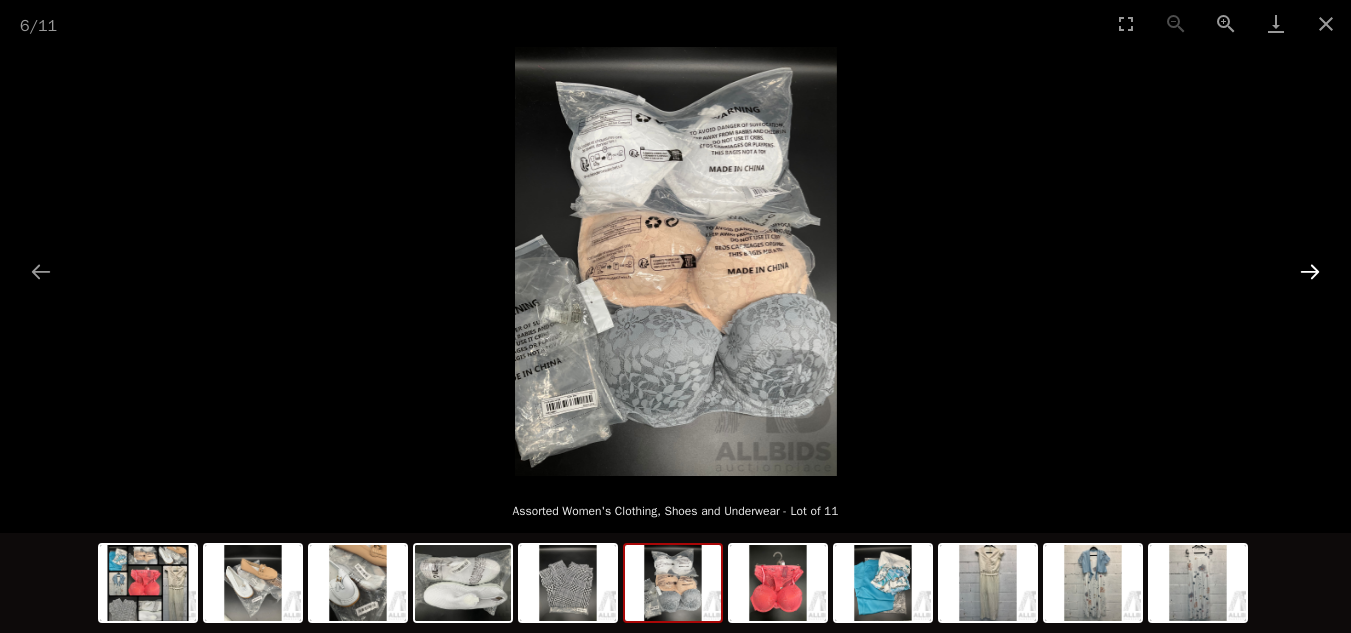 click at bounding box center (1310, 271) 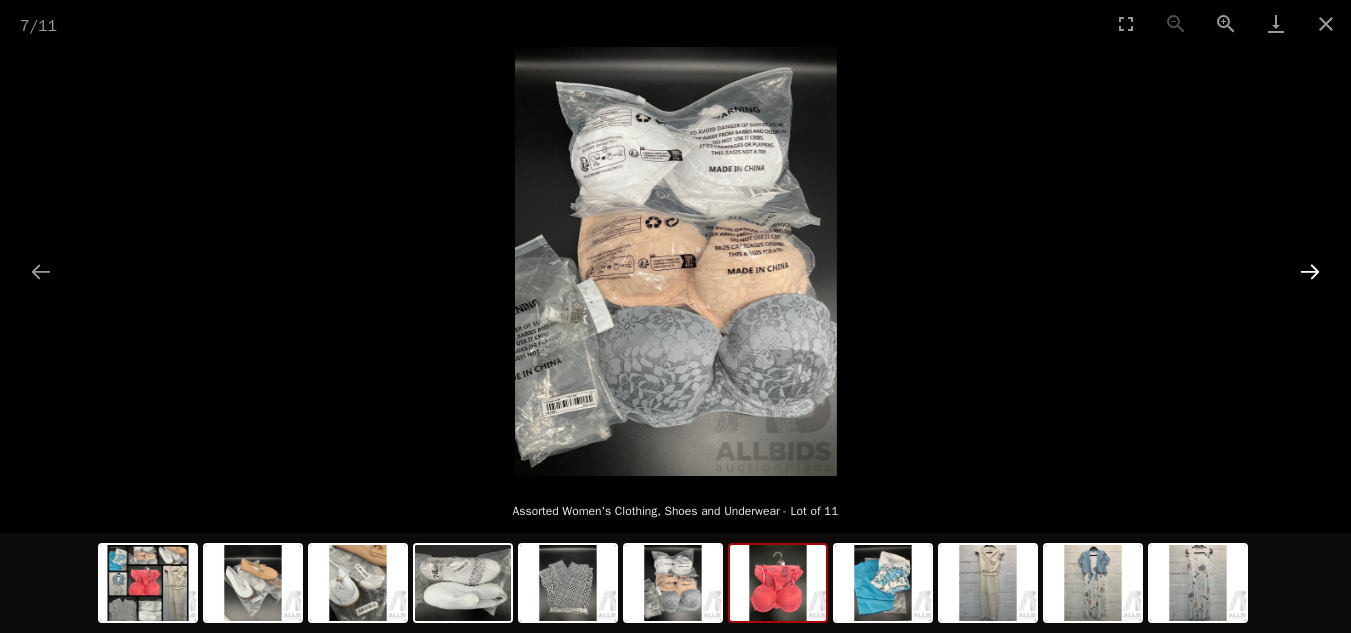 click at bounding box center [1310, 271] 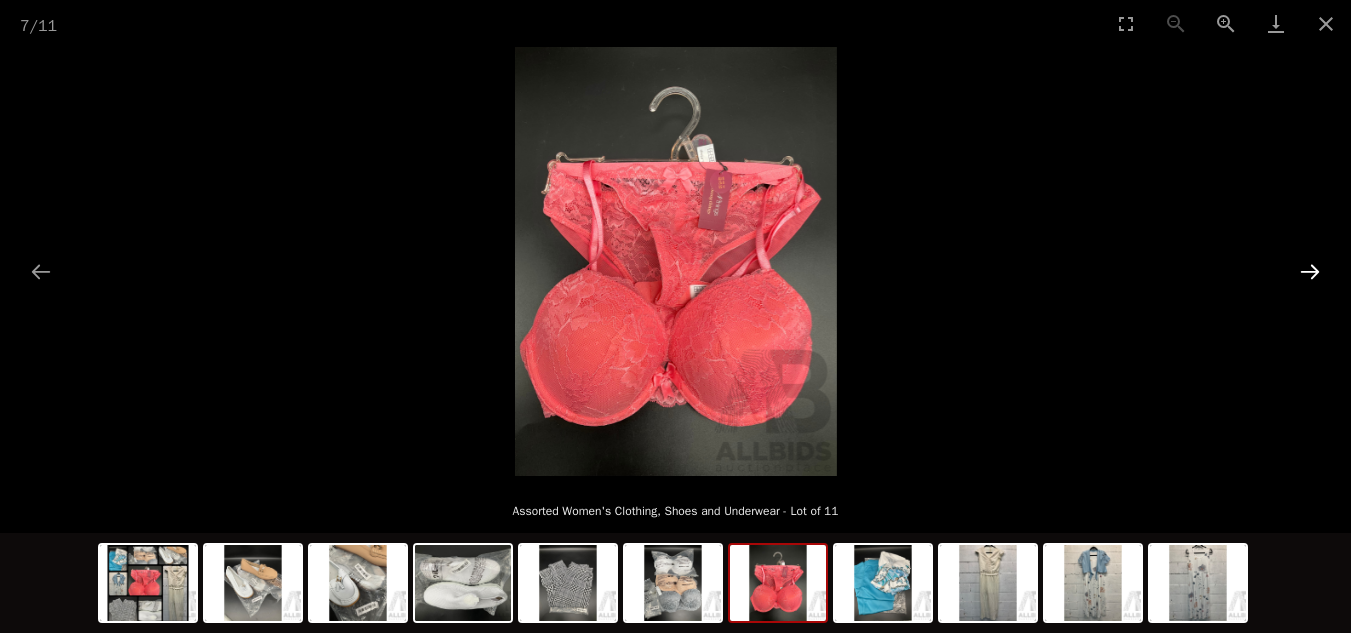 click at bounding box center [1310, 271] 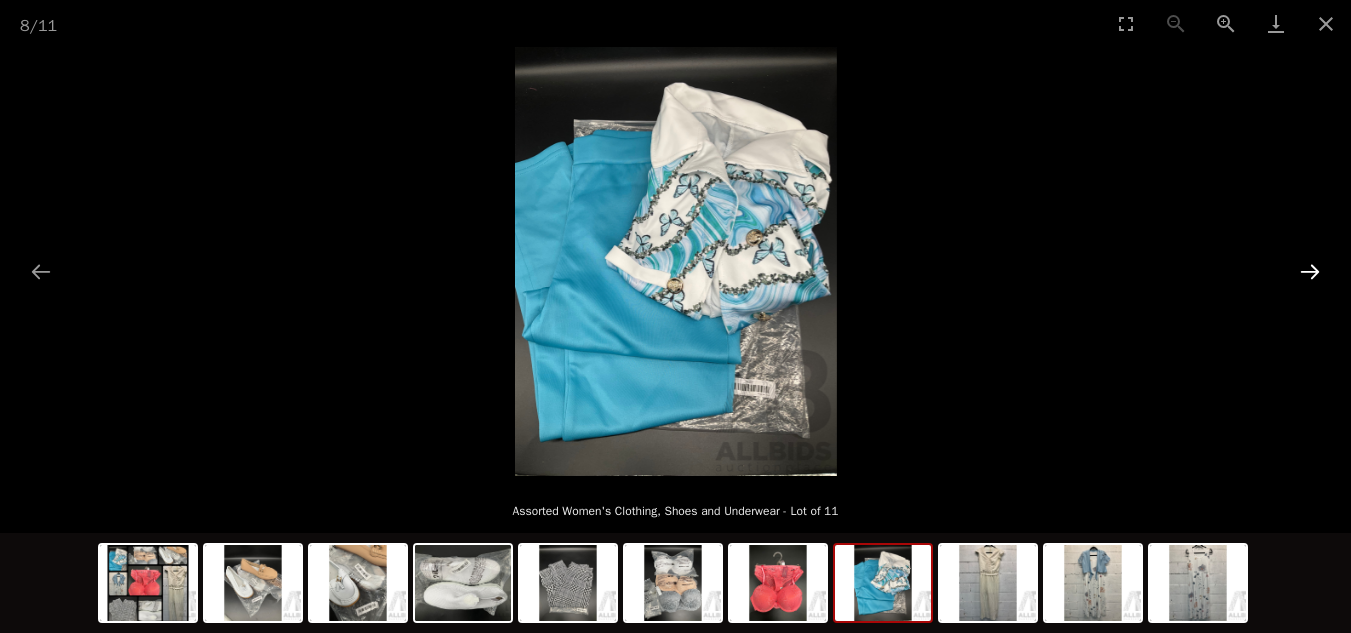 click at bounding box center (1310, 271) 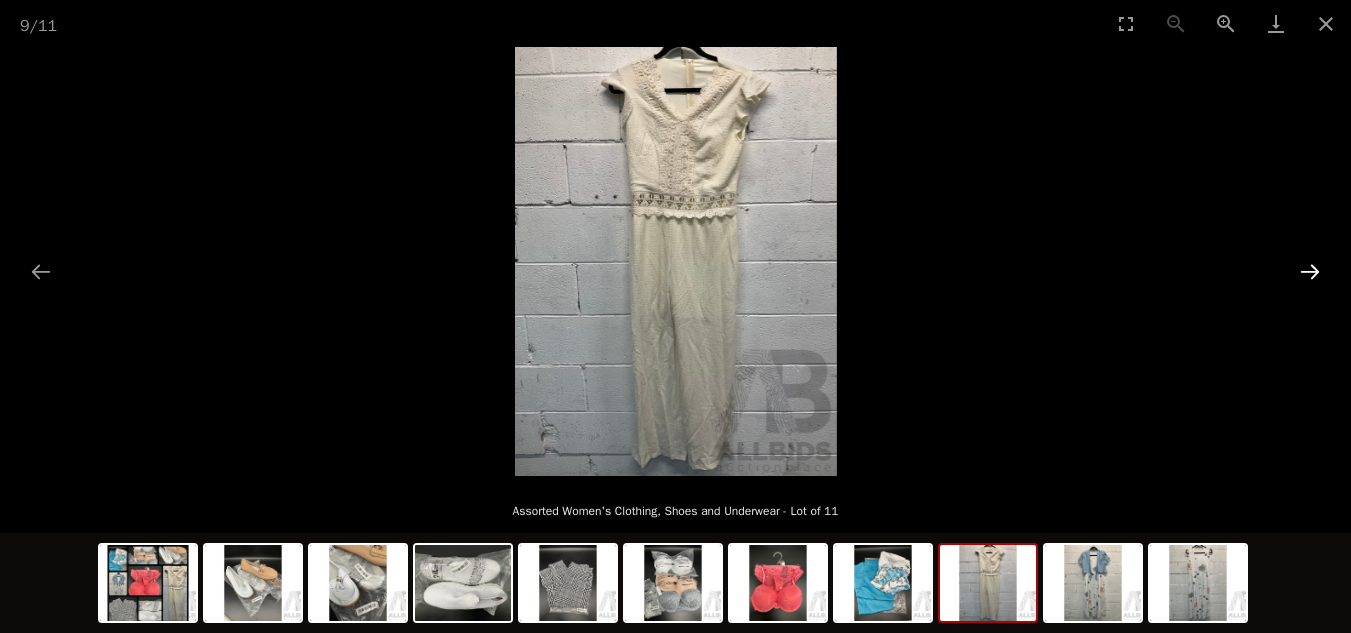 click at bounding box center (1310, 271) 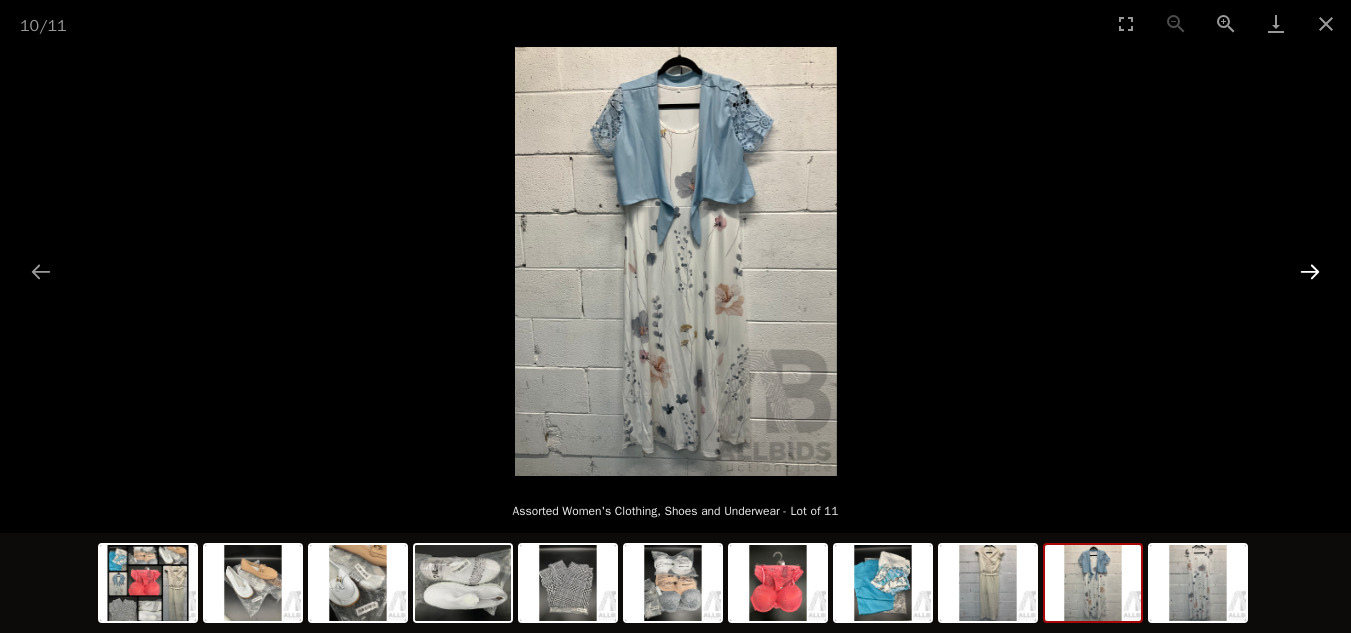 click at bounding box center [1310, 271] 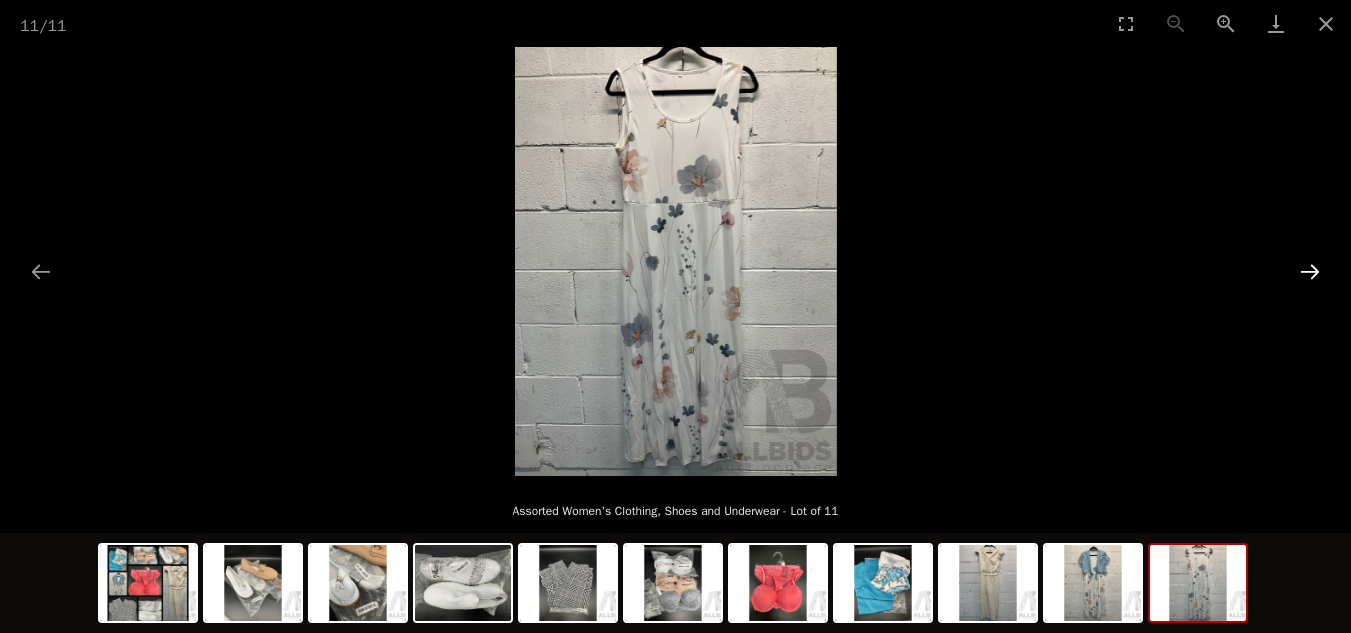 click at bounding box center (1310, 271) 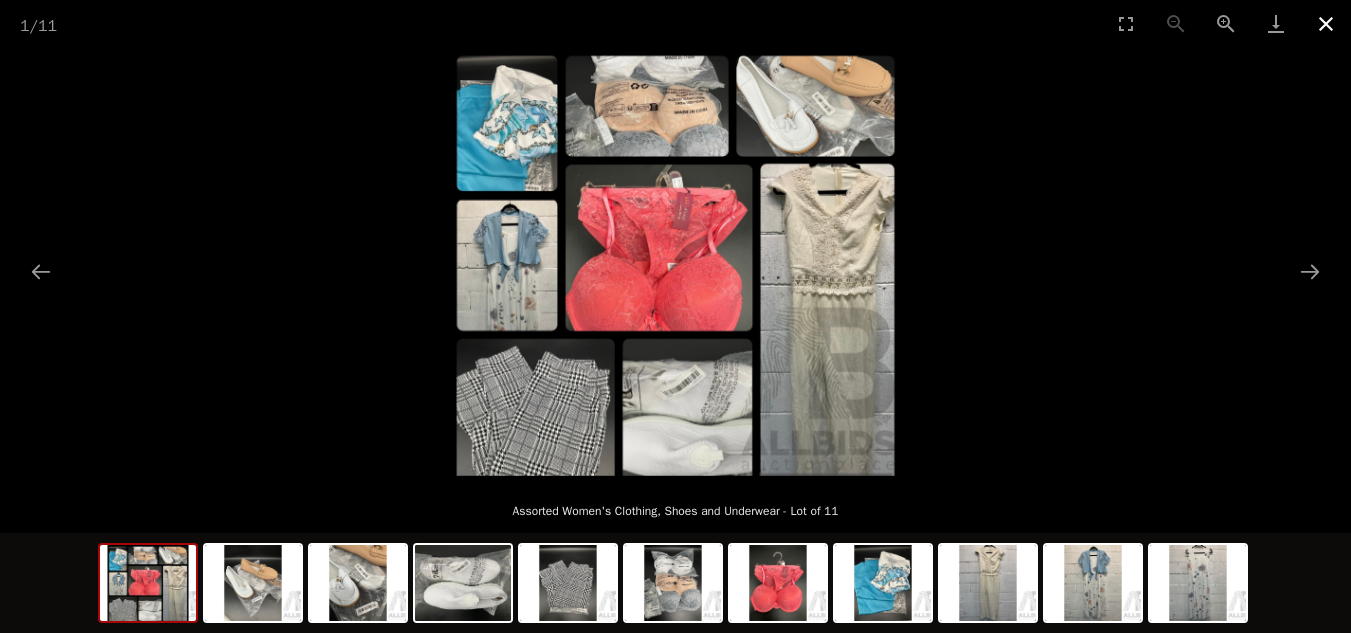 click at bounding box center [1326, 23] 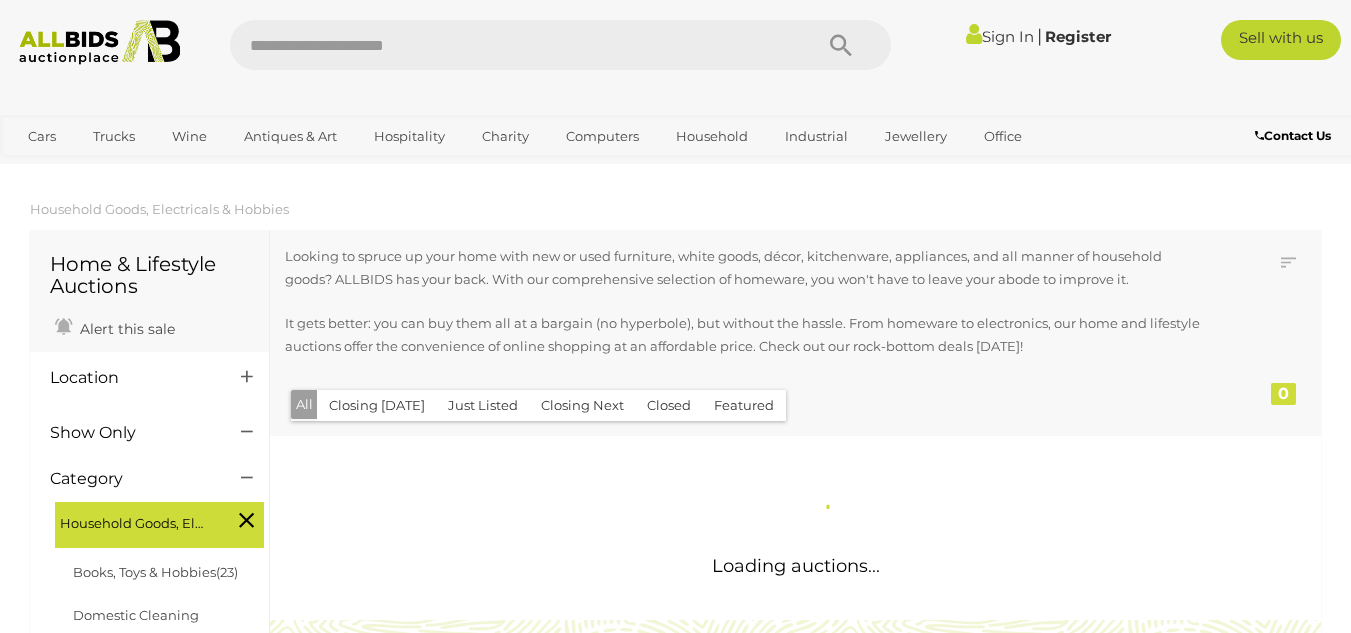 scroll, scrollTop: 1847, scrollLeft: 0, axis: vertical 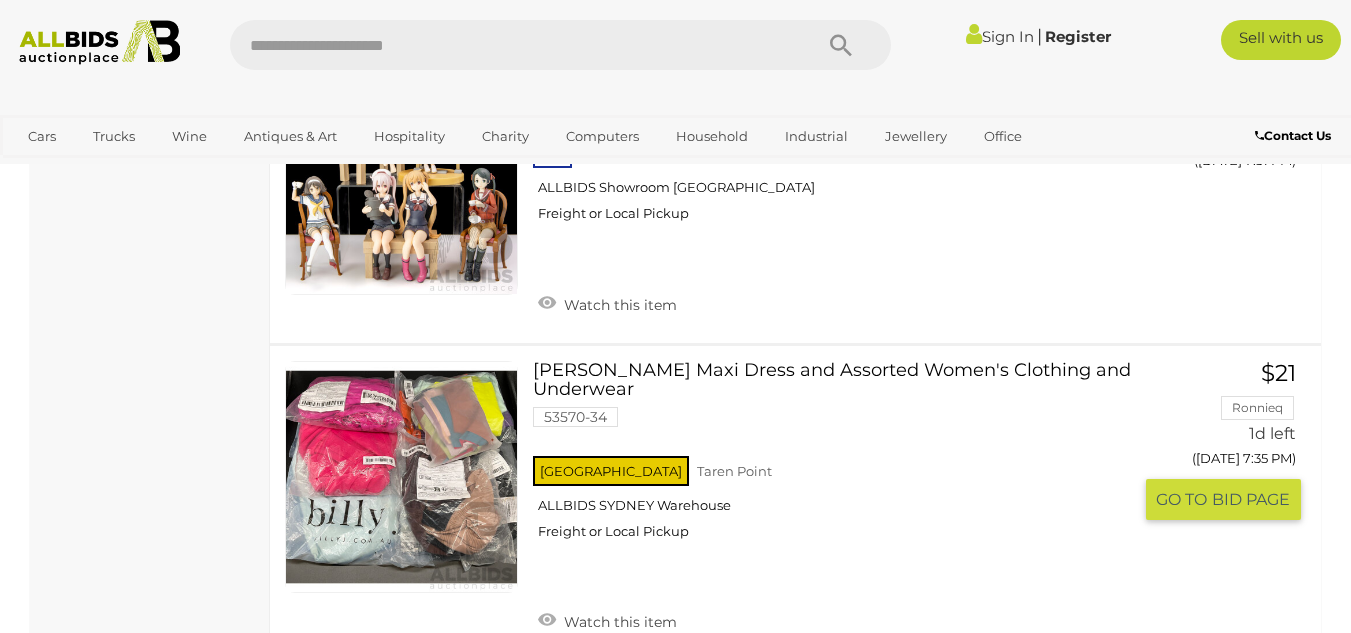 click at bounding box center (401, 477) 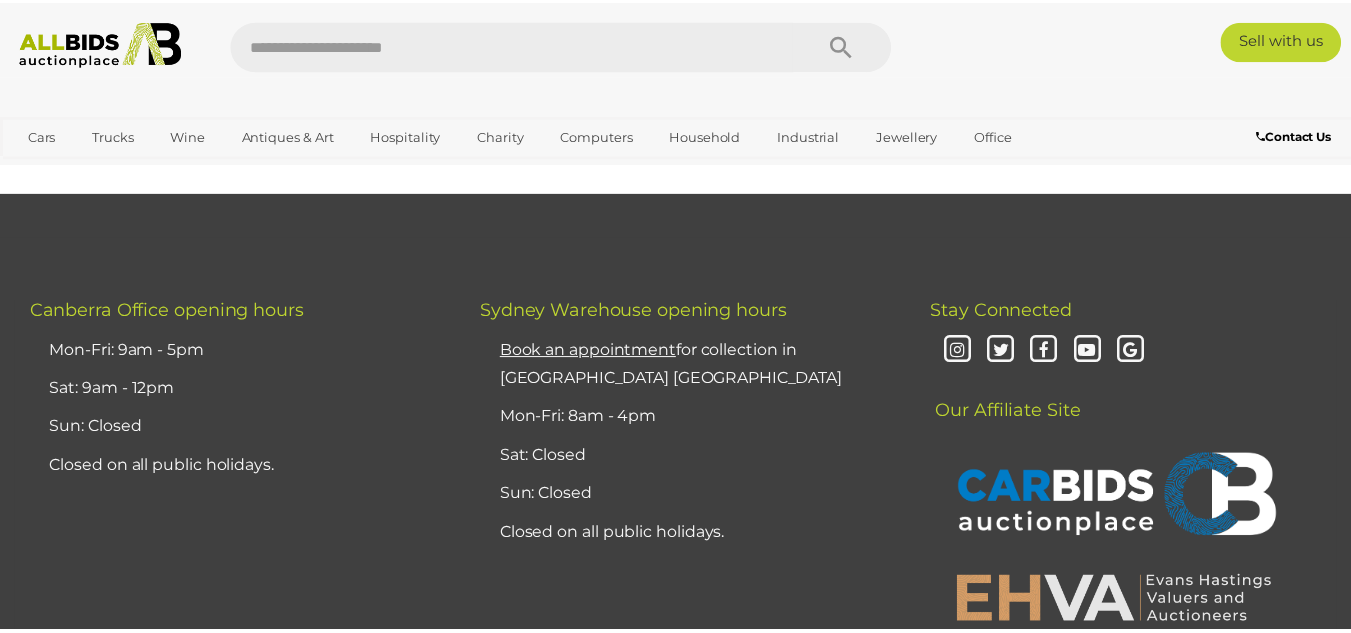 scroll, scrollTop: 0, scrollLeft: 0, axis: both 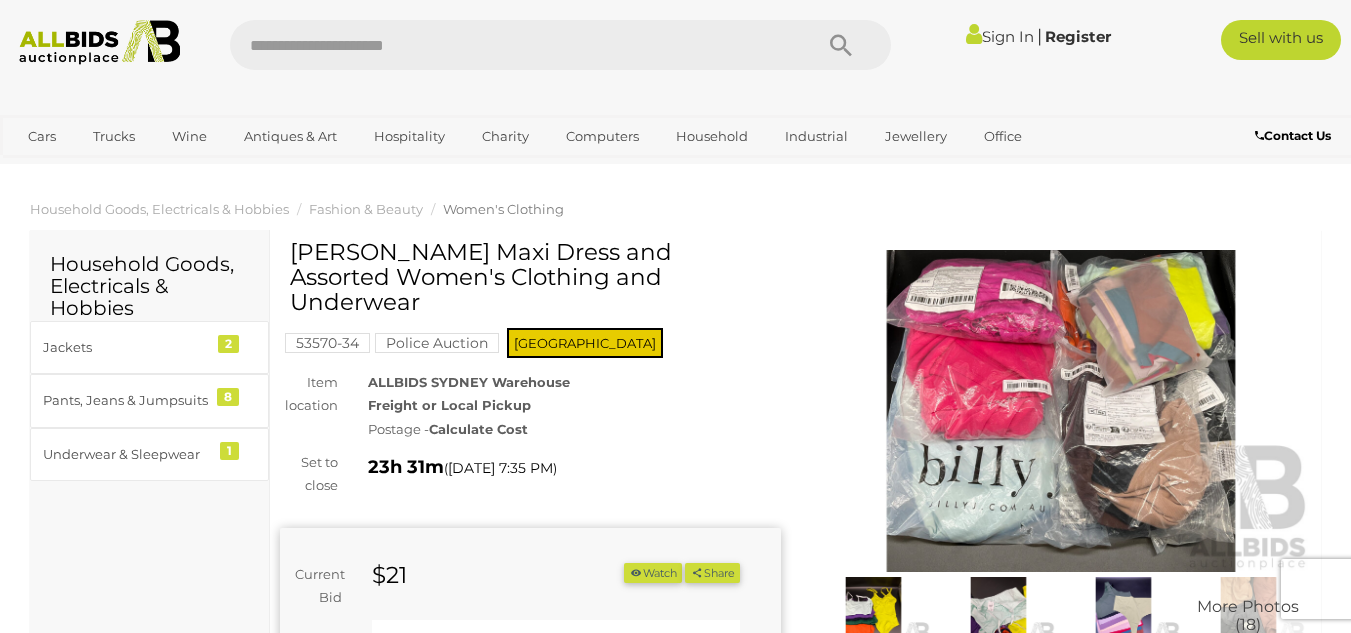 click at bounding box center [873, 614] 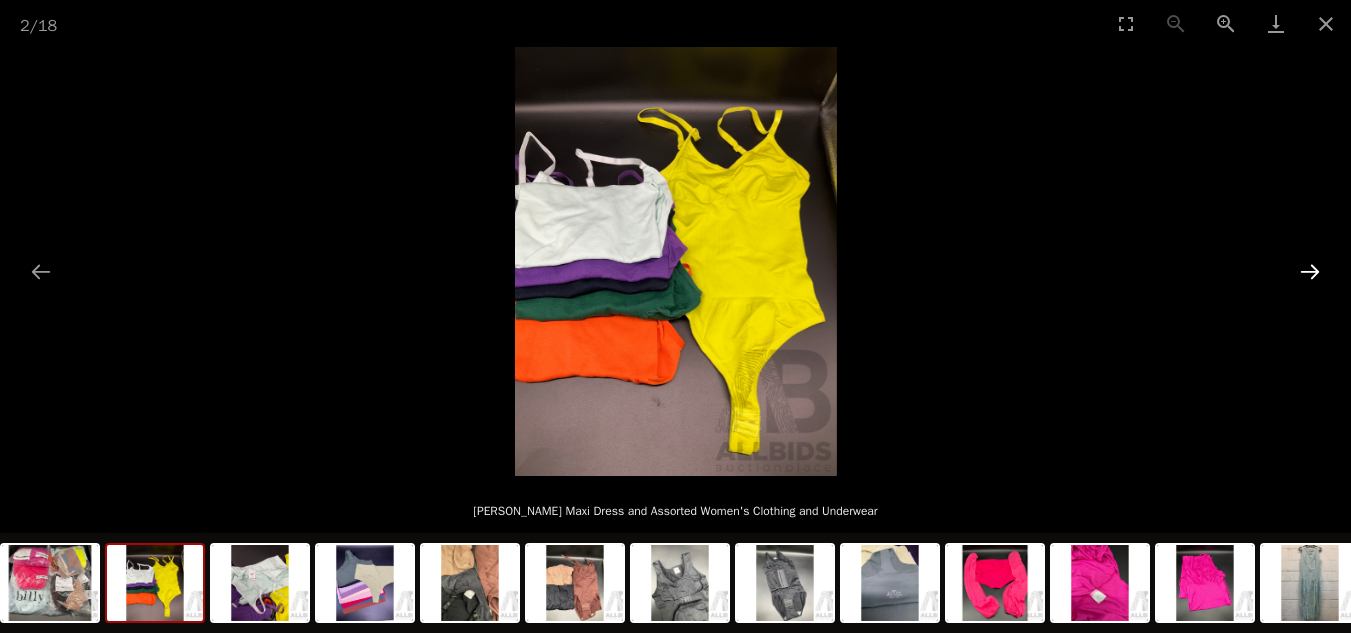 click at bounding box center (1310, 271) 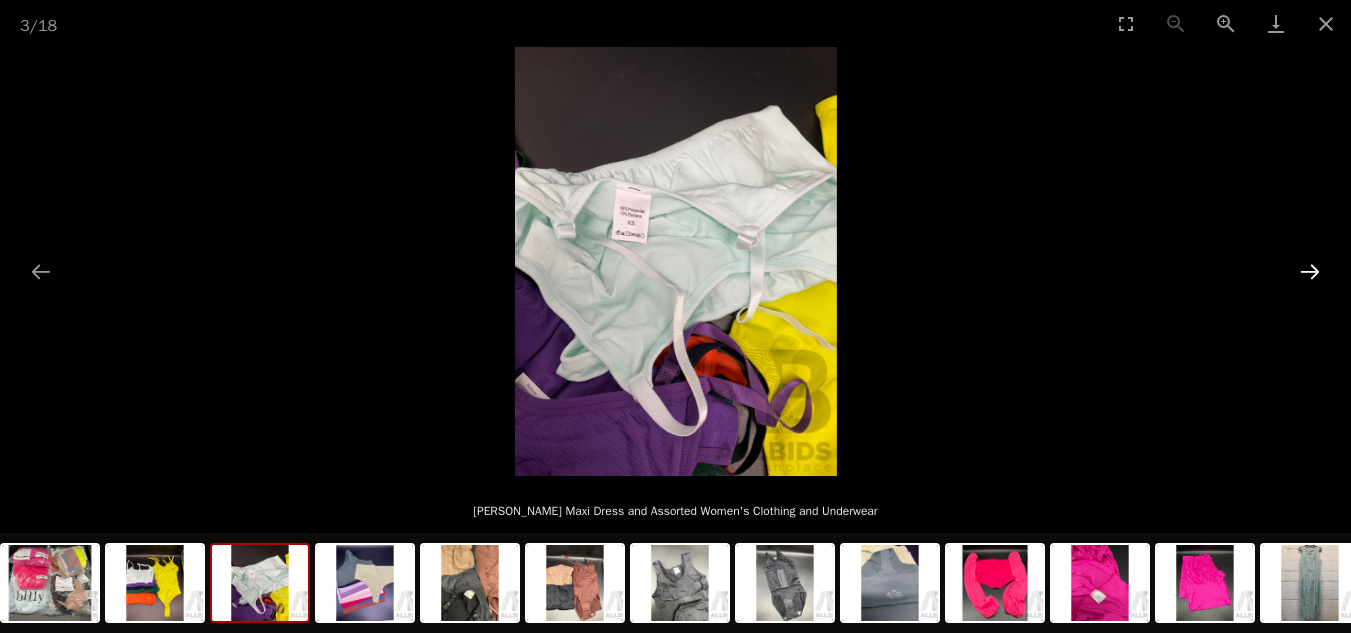 click at bounding box center [1310, 271] 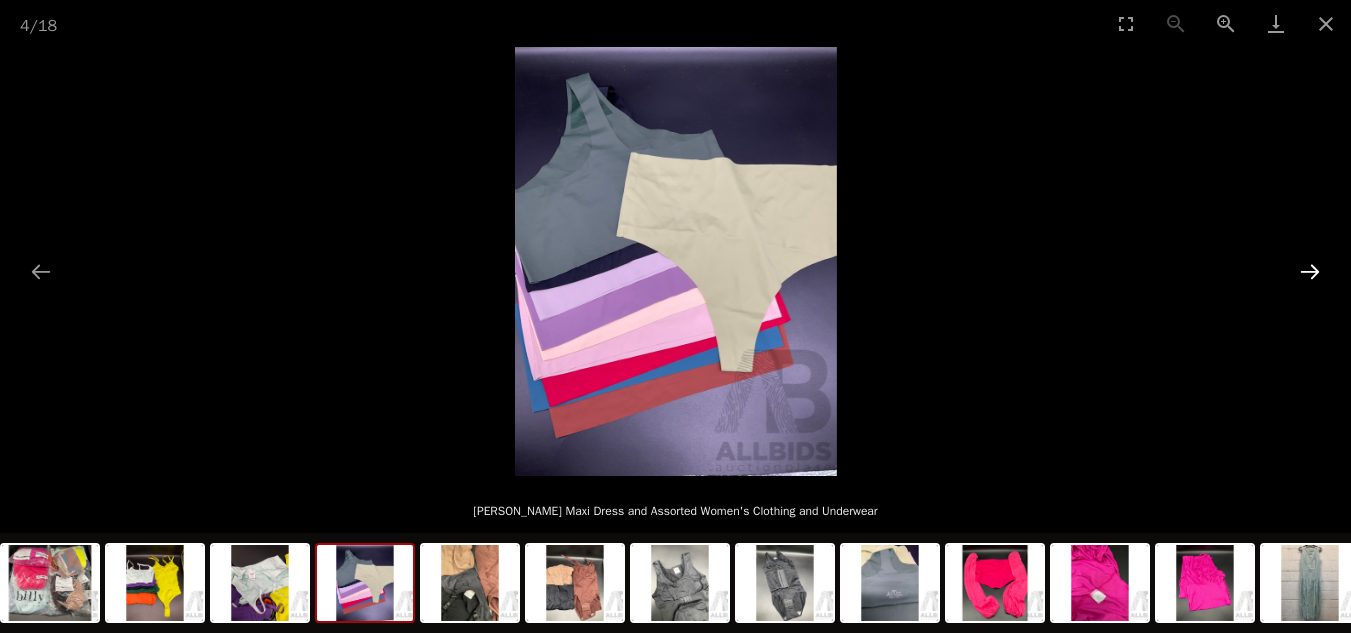 click at bounding box center (1310, 271) 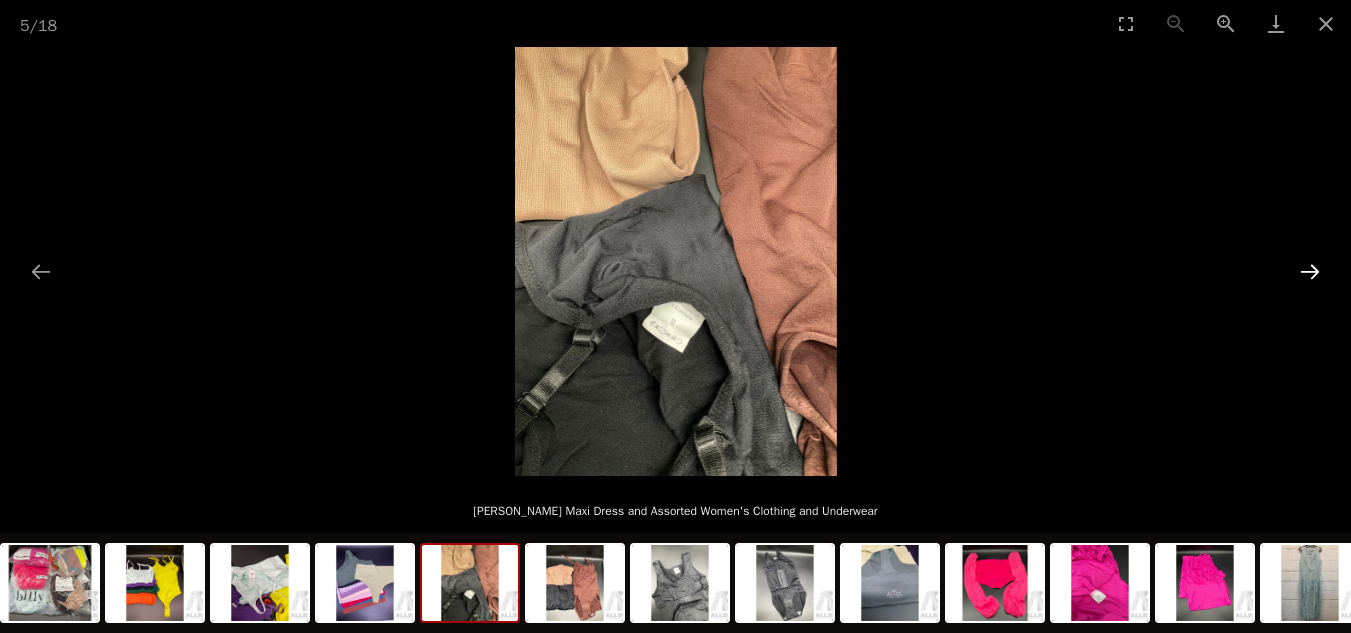 click at bounding box center (1310, 271) 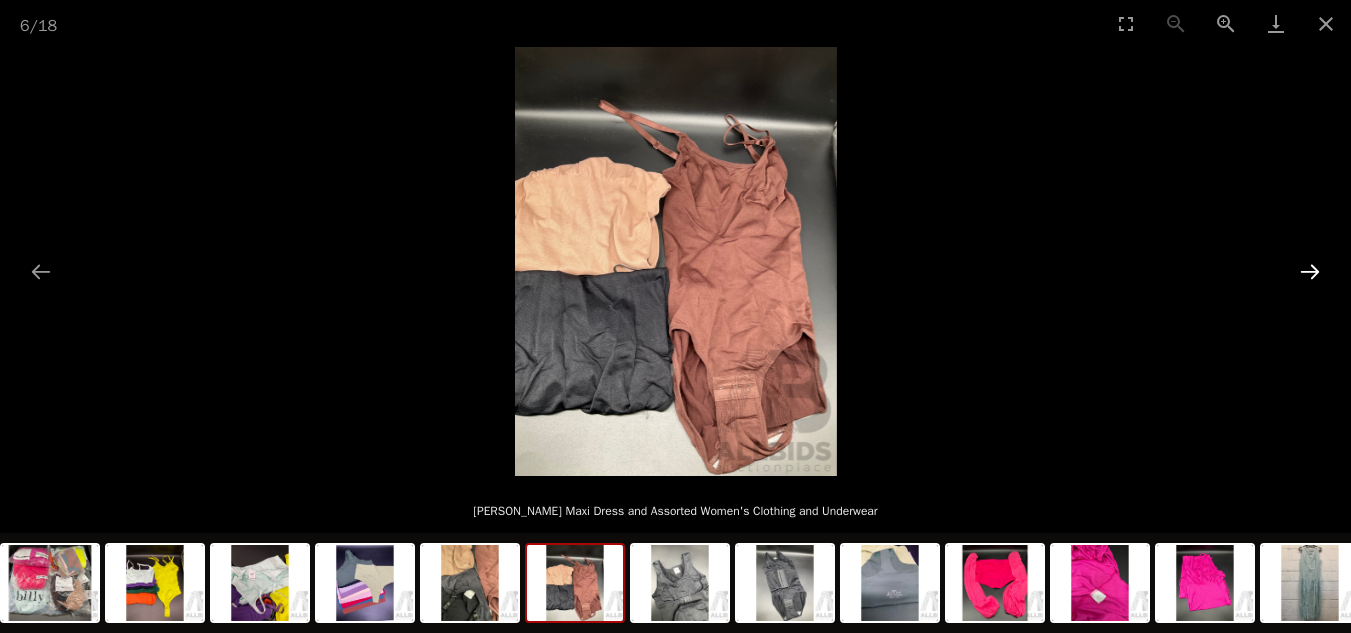 click at bounding box center (1310, 271) 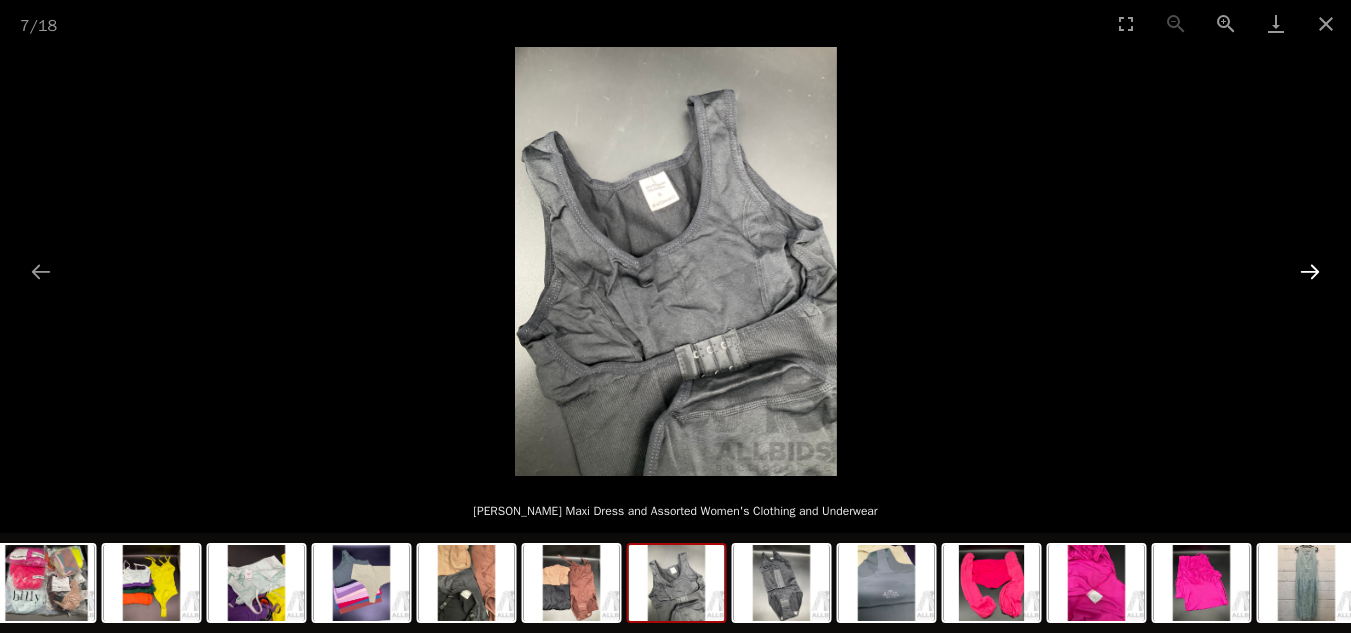 click at bounding box center [1310, 271] 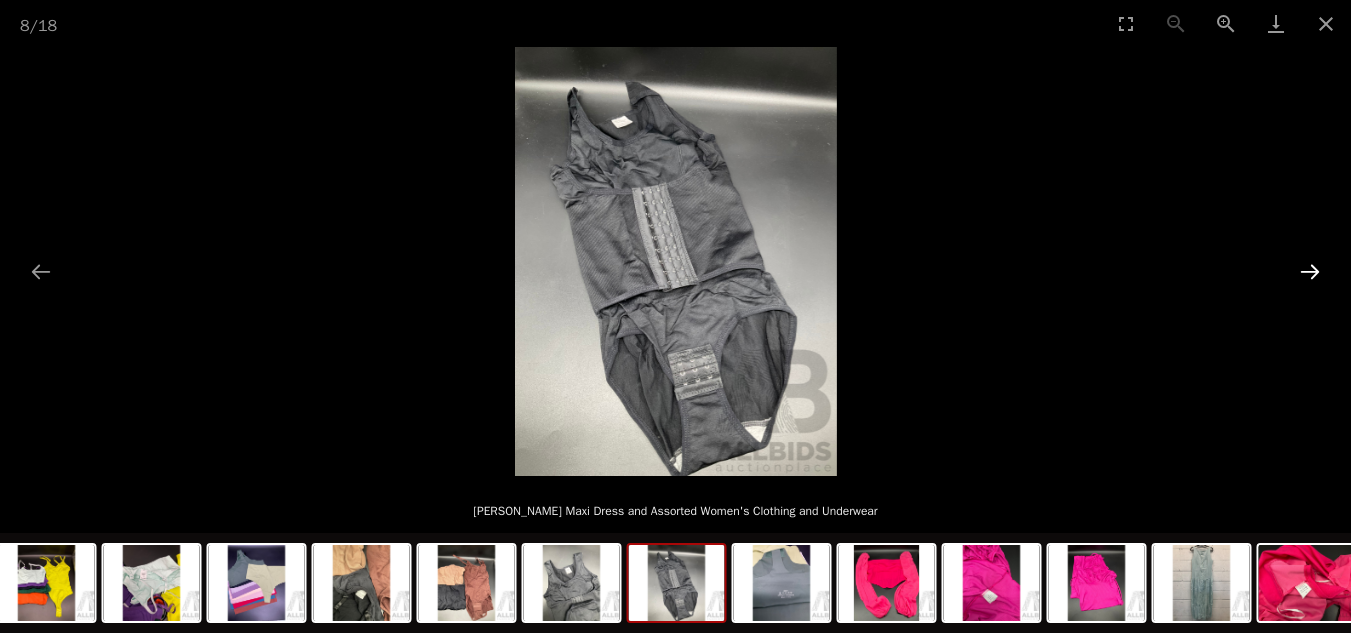 click at bounding box center [1310, 271] 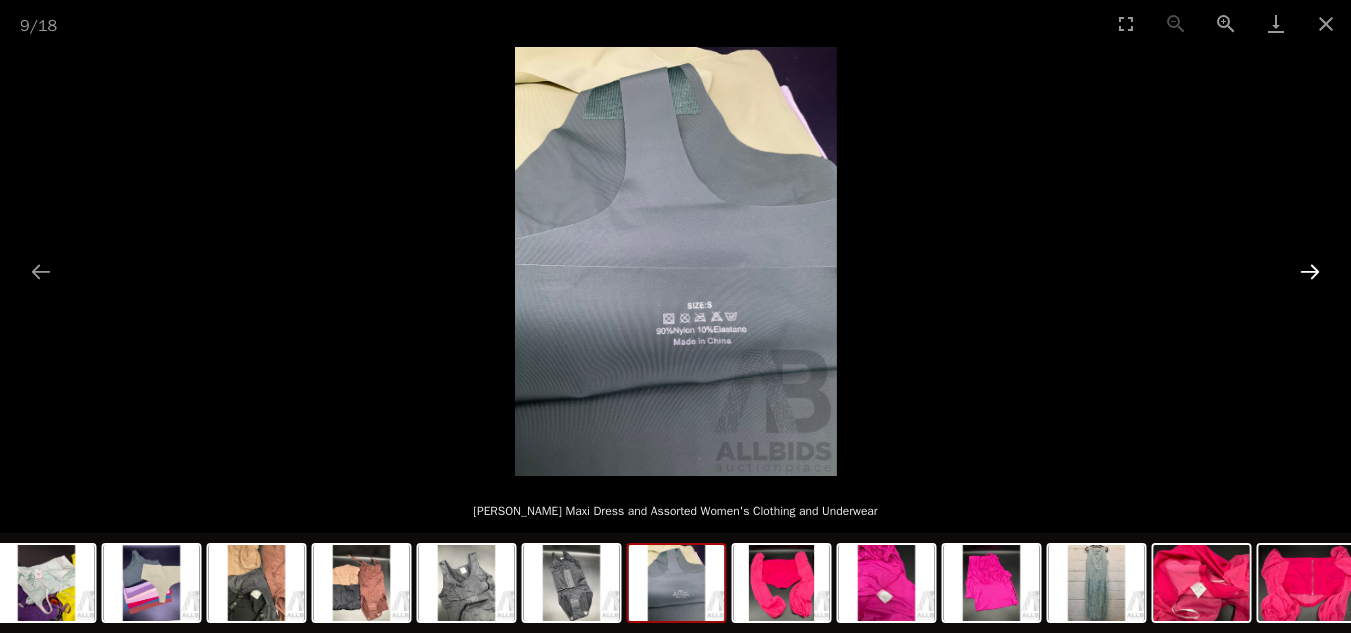 click at bounding box center (1310, 271) 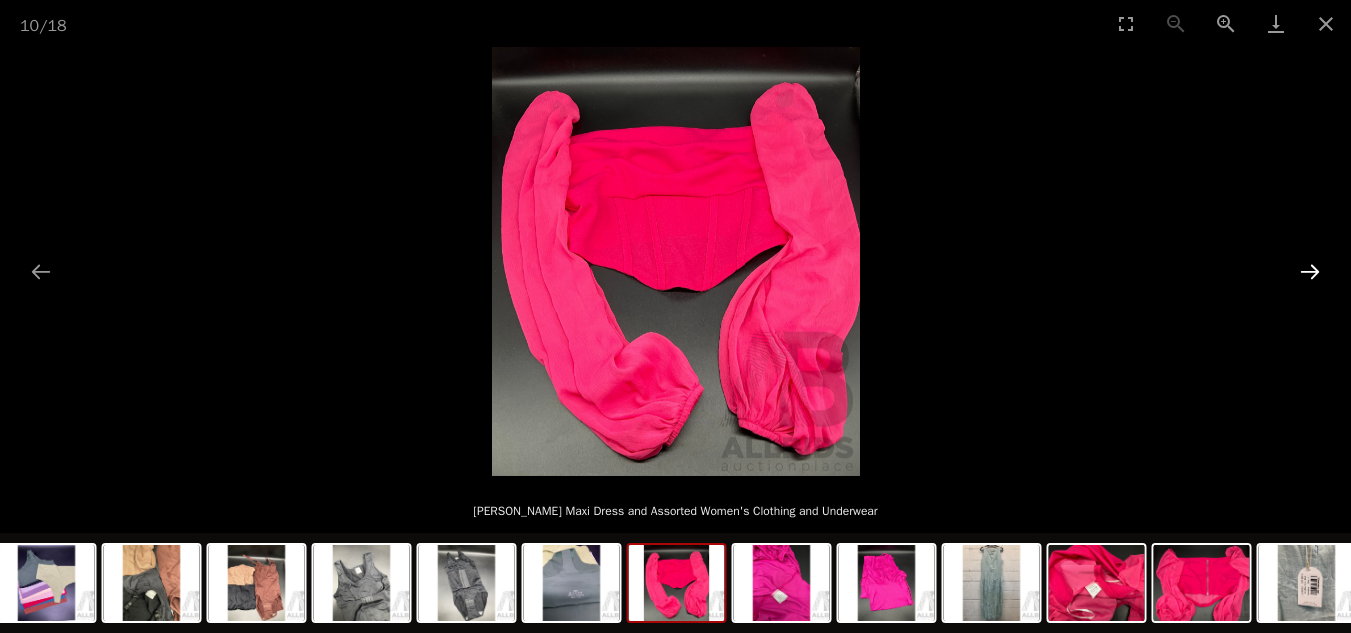click at bounding box center (1310, 271) 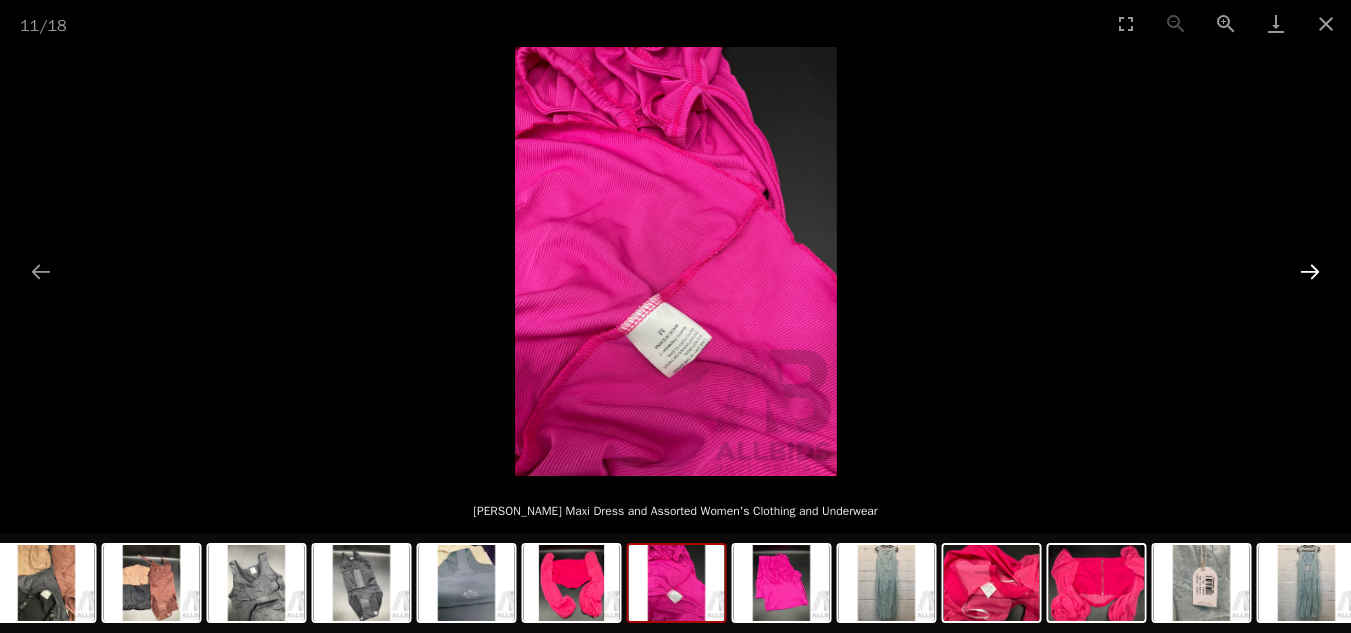 click at bounding box center [1310, 271] 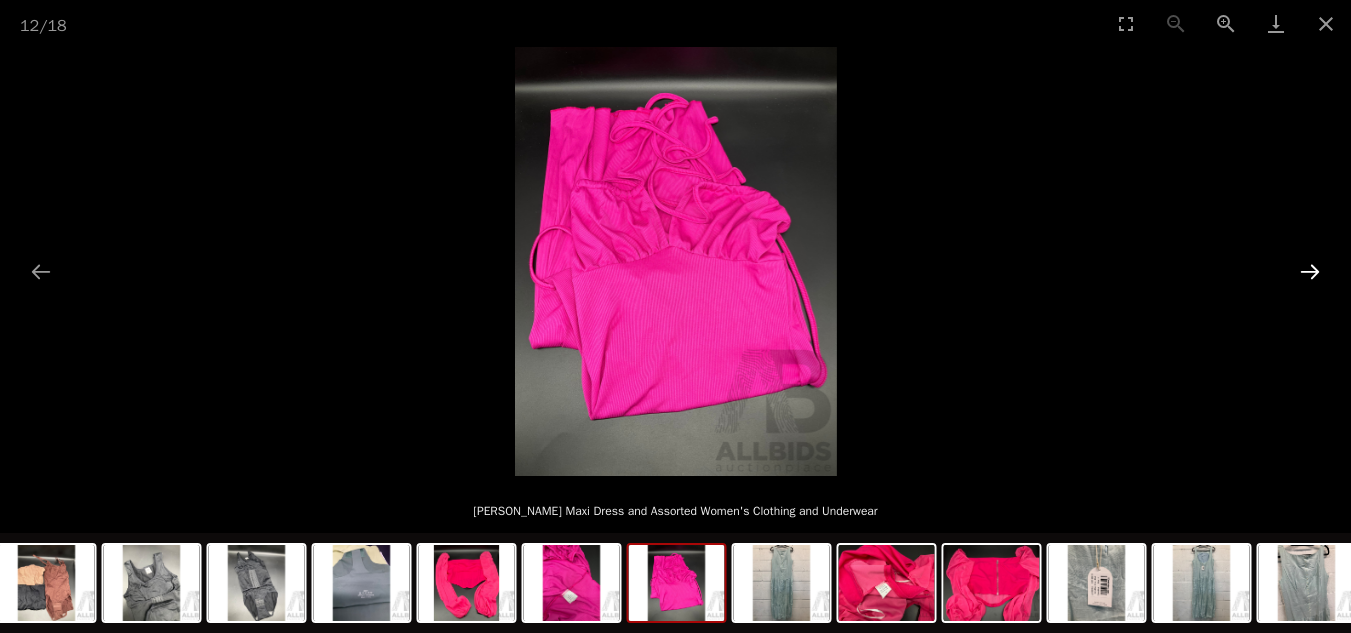 click at bounding box center [1310, 271] 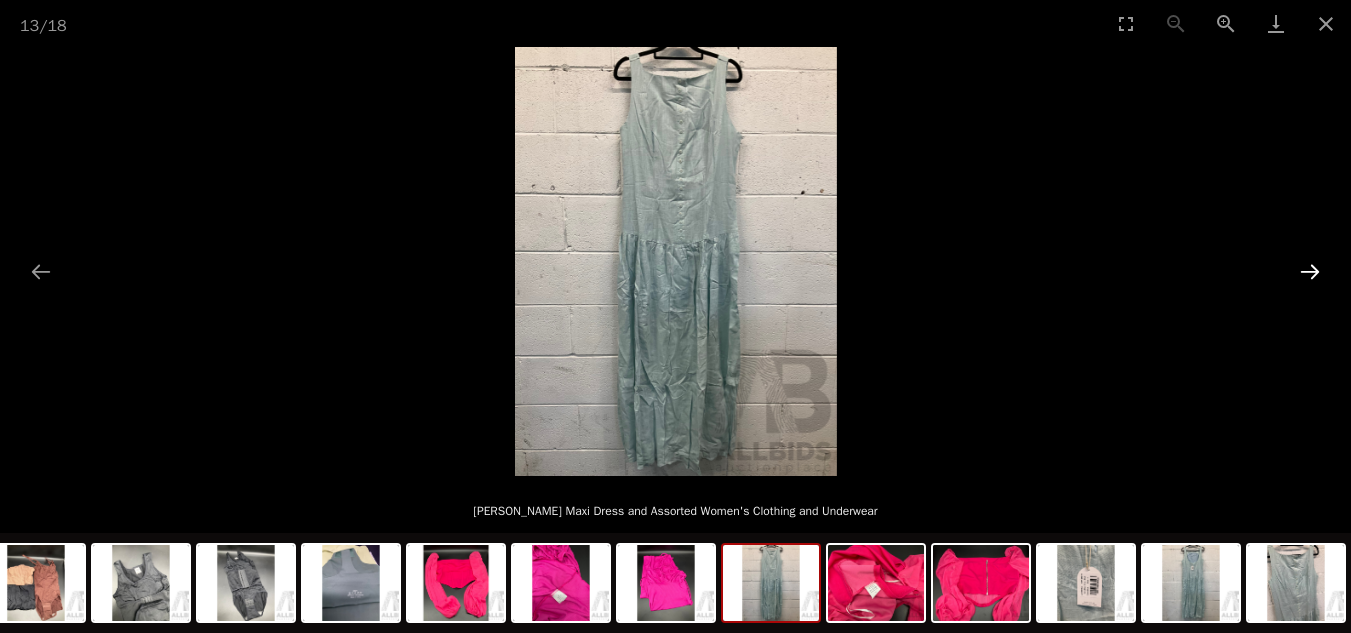 click at bounding box center [1310, 271] 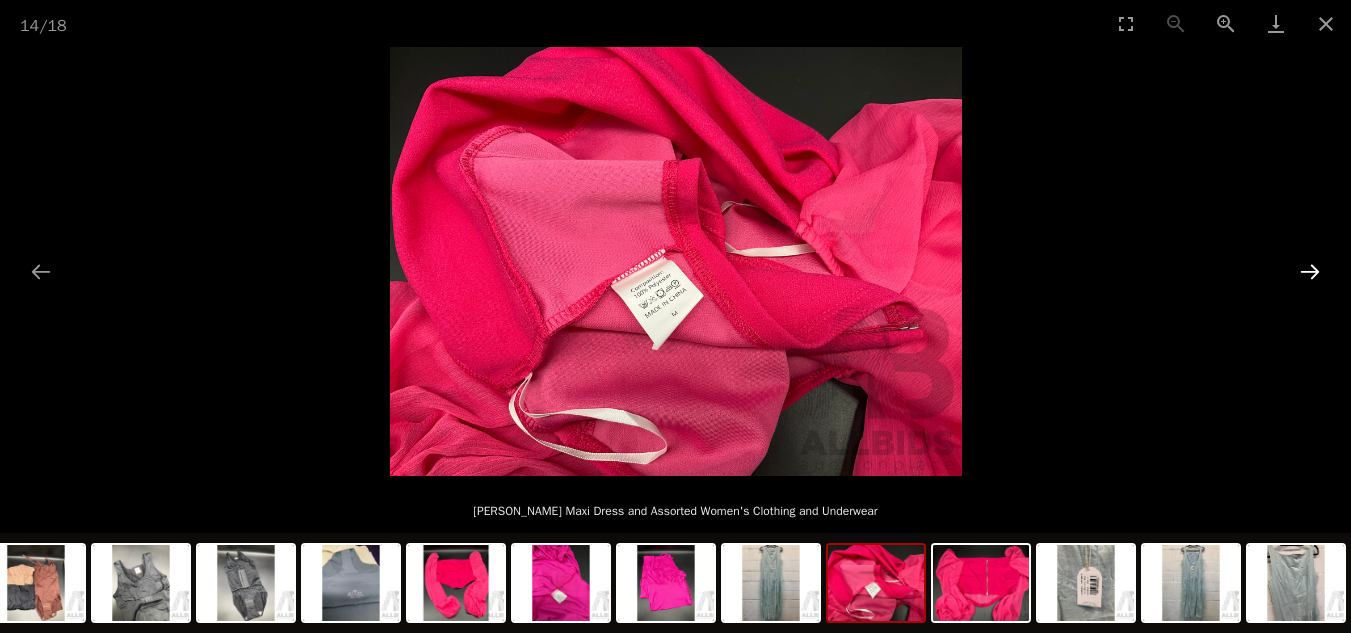 click at bounding box center (1310, 271) 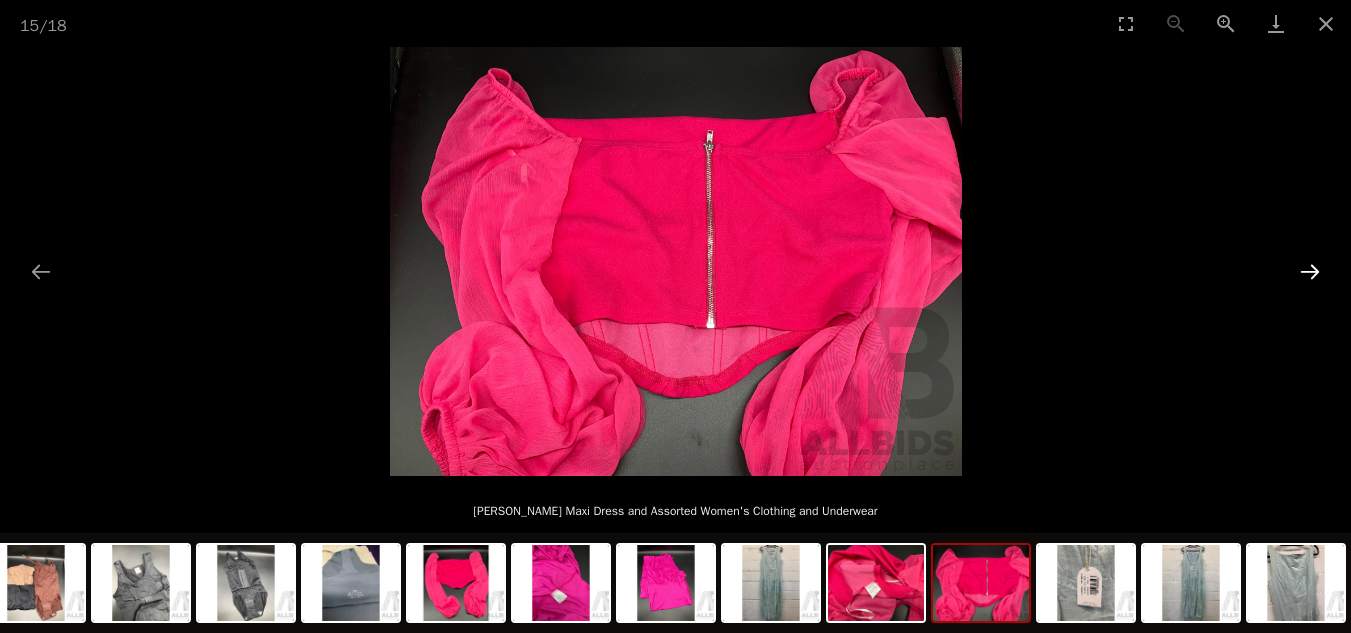 click at bounding box center (1310, 271) 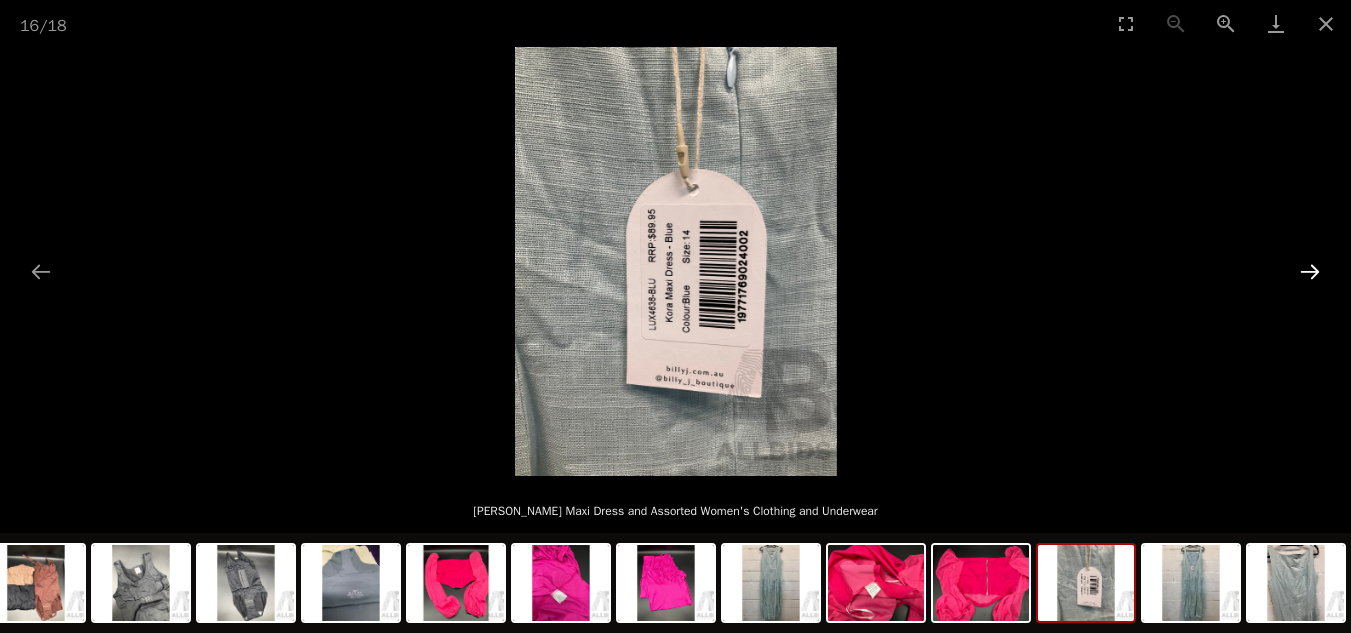 click at bounding box center (1310, 271) 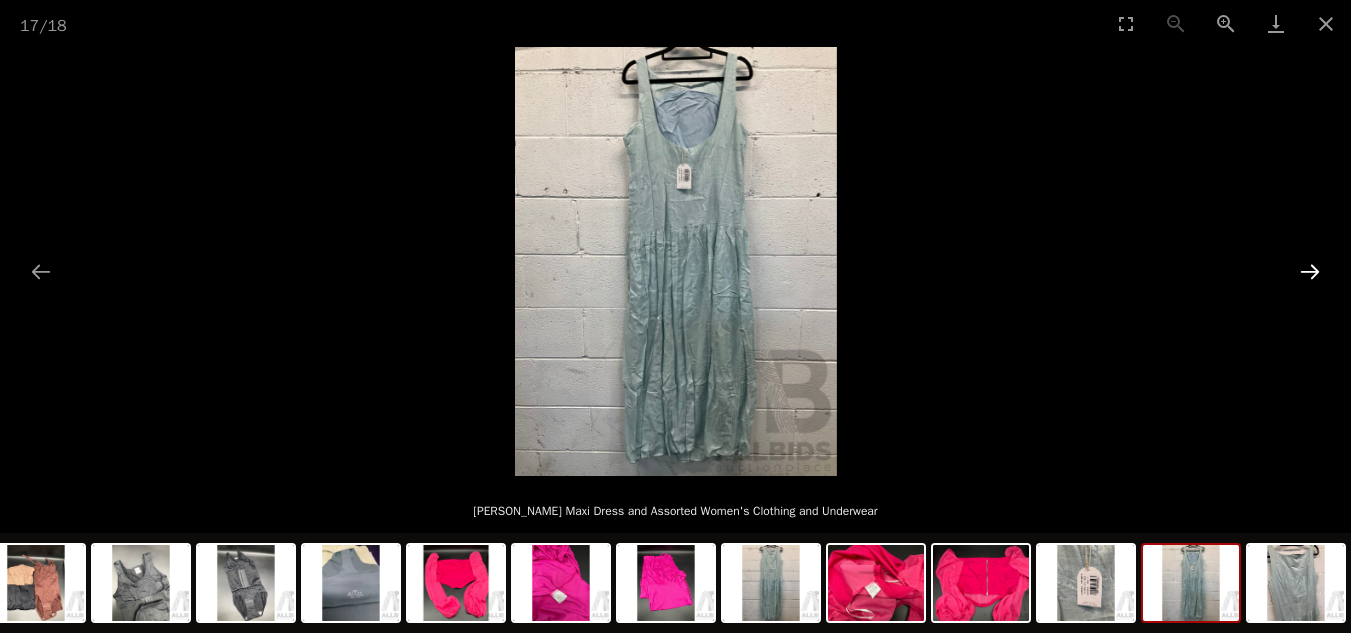 click at bounding box center (1310, 271) 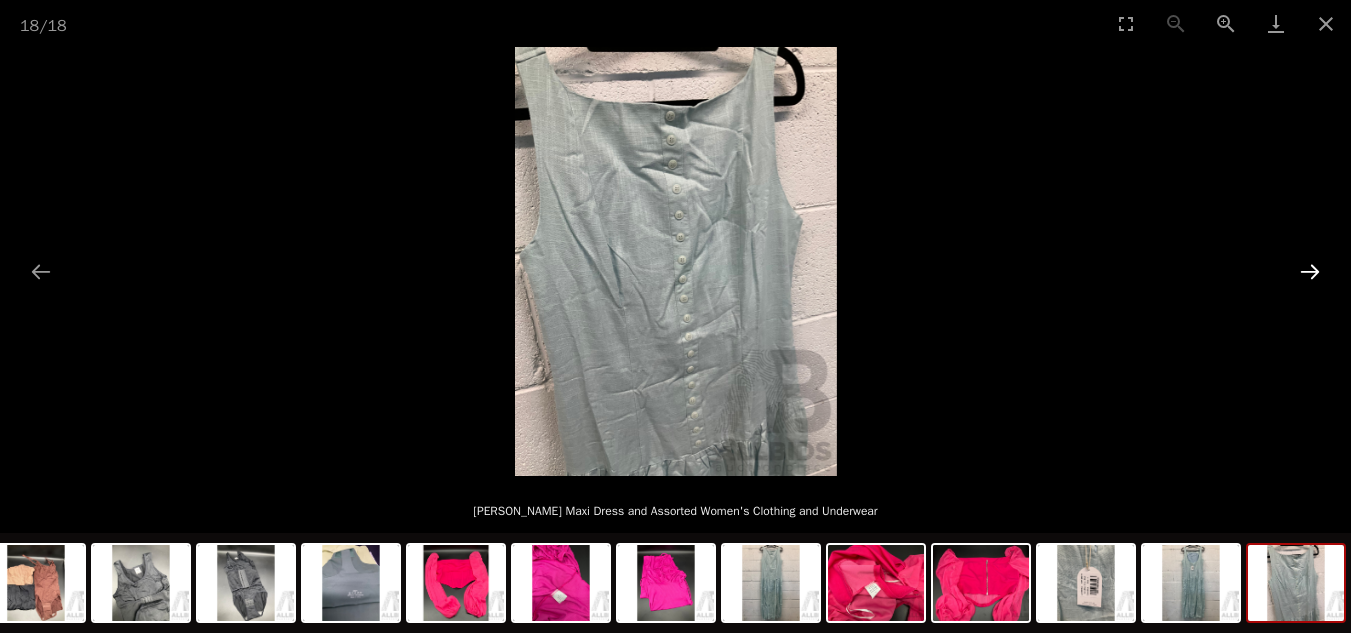 click at bounding box center [1310, 271] 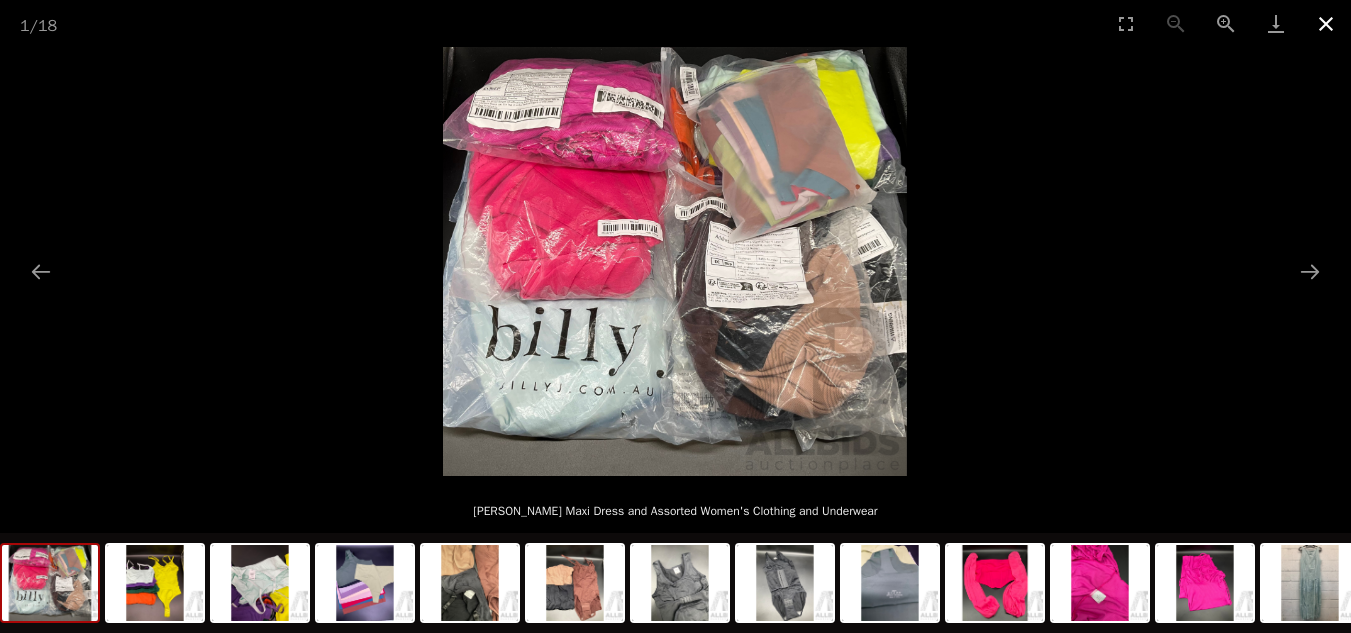 click at bounding box center (1326, 23) 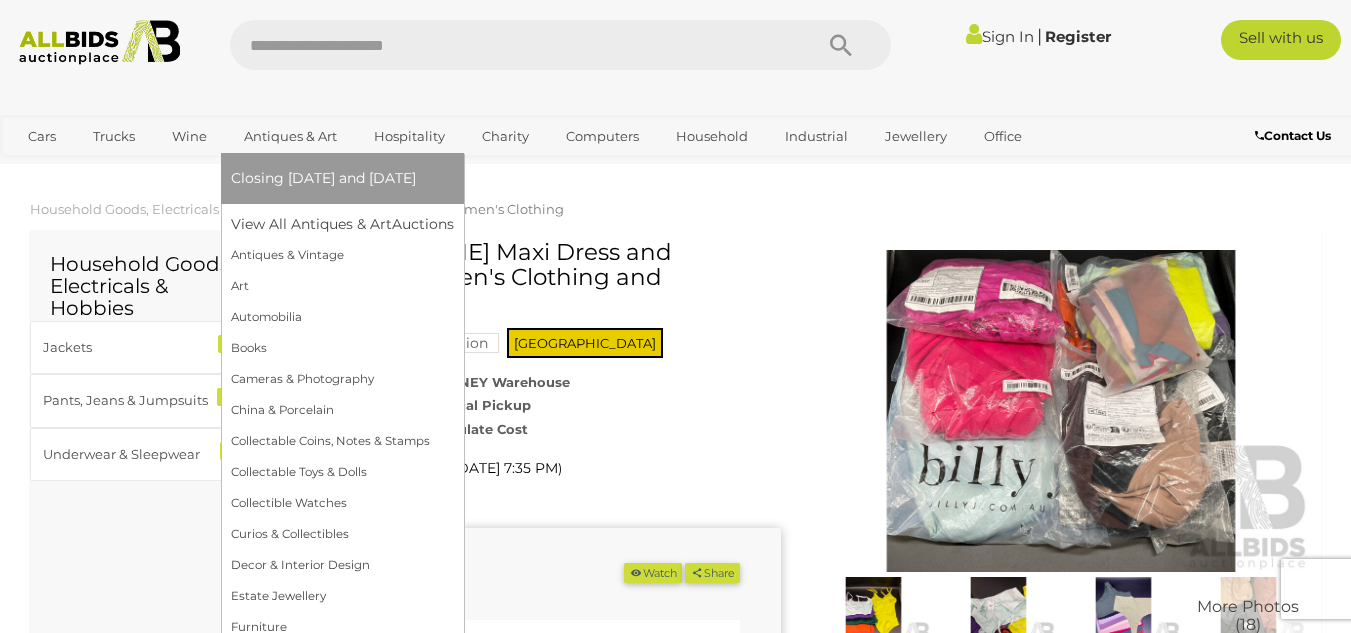 click on "Closing [DATE] and [DATE]" at bounding box center (323, 178) 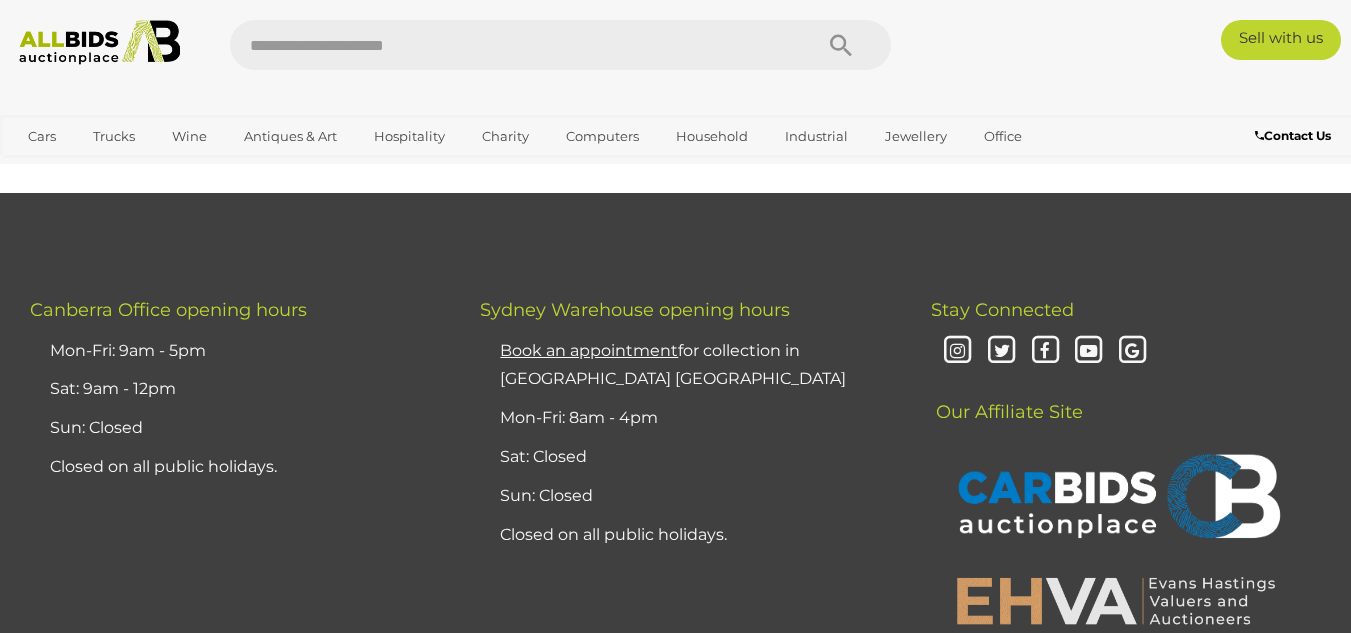 scroll, scrollTop: 0, scrollLeft: 0, axis: both 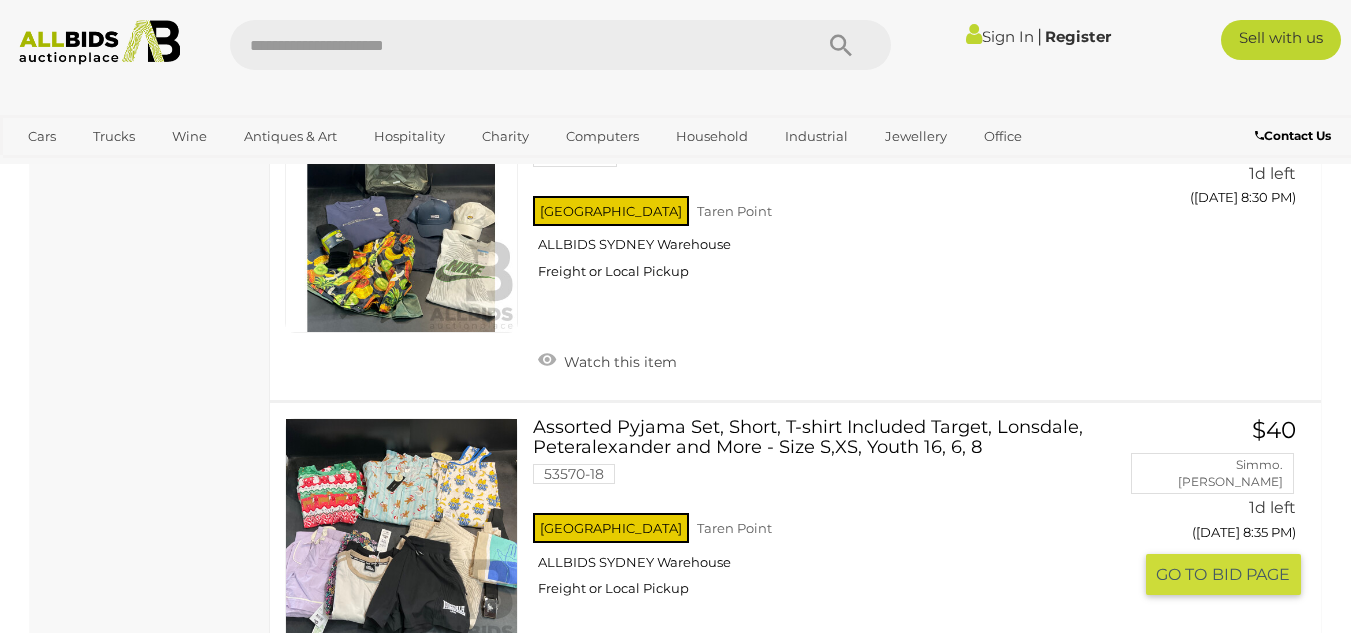 click at bounding box center (401, 534) 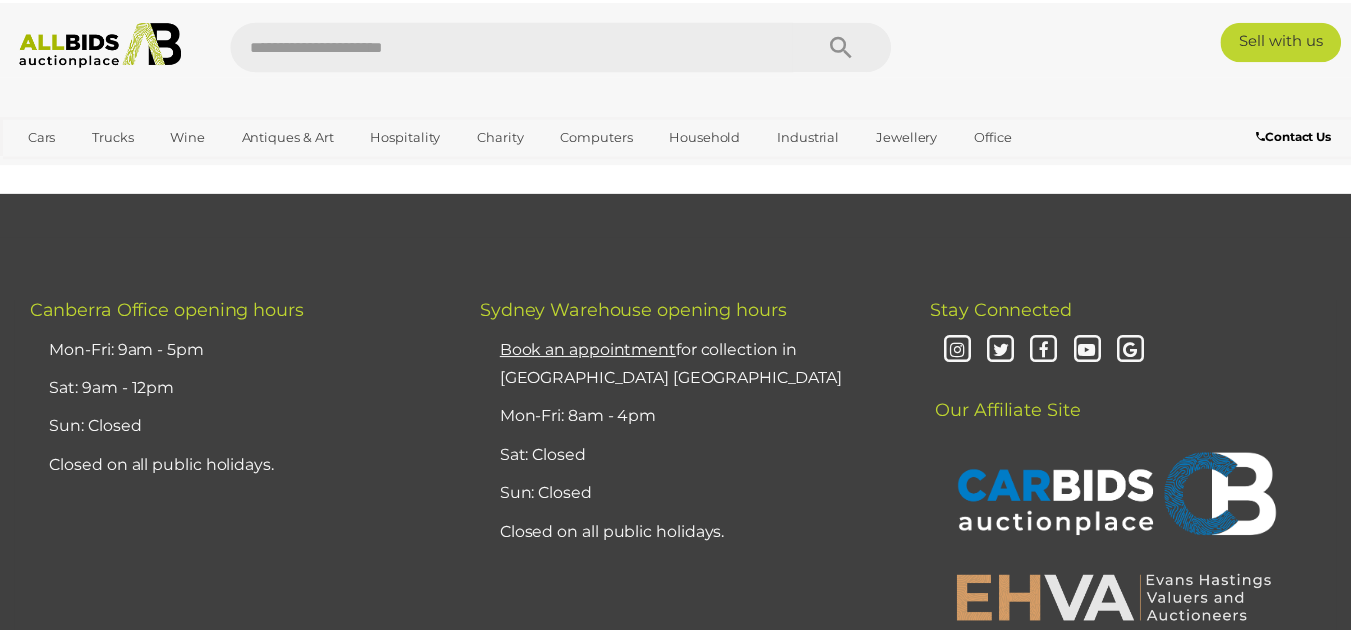 scroll, scrollTop: 0, scrollLeft: 0, axis: both 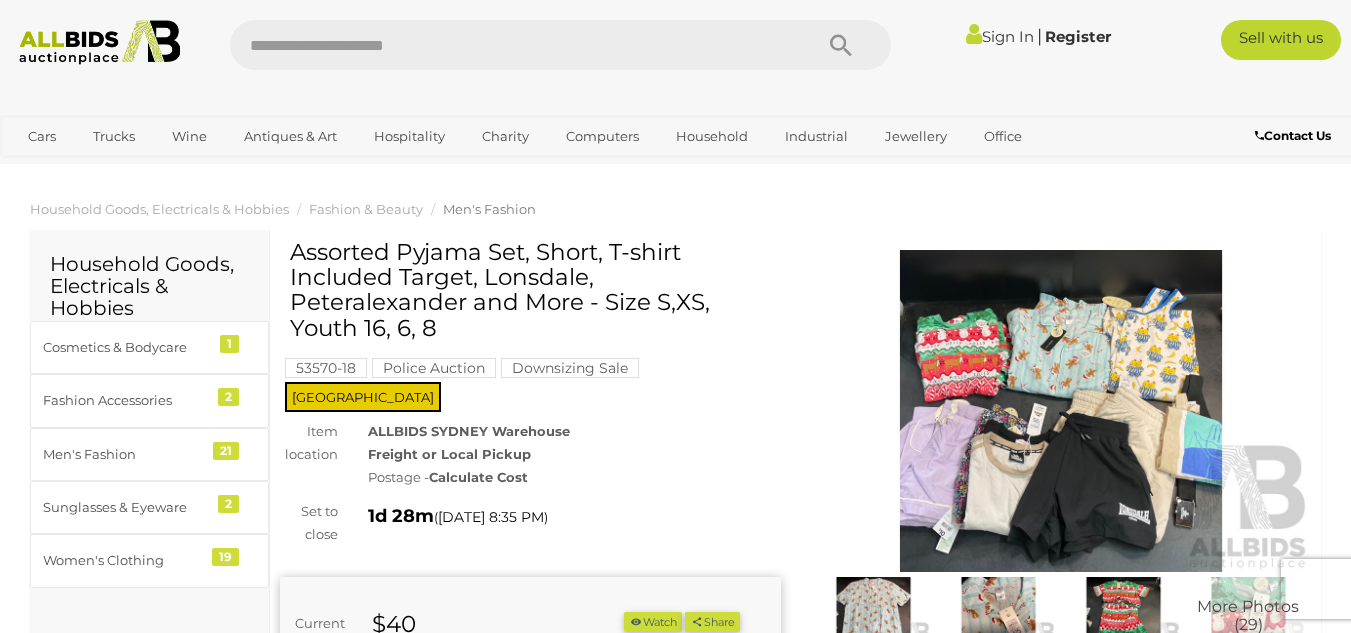 click at bounding box center [873, 614] 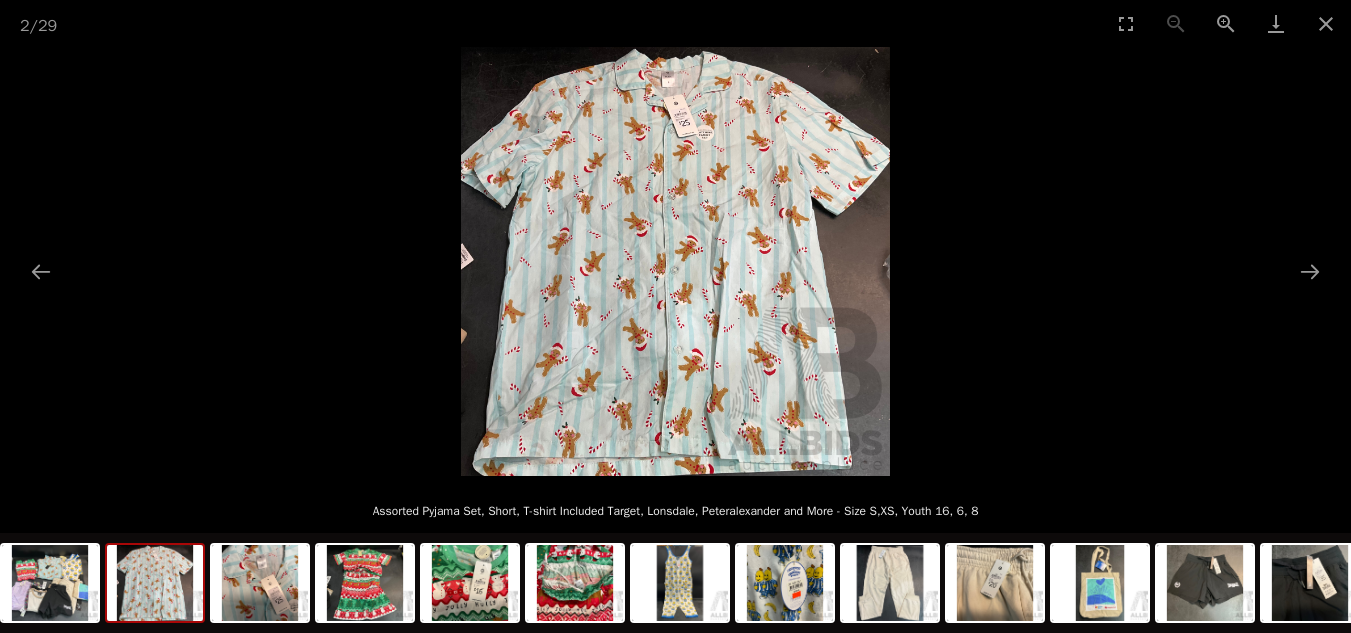 scroll, scrollTop: 5, scrollLeft: 0, axis: vertical 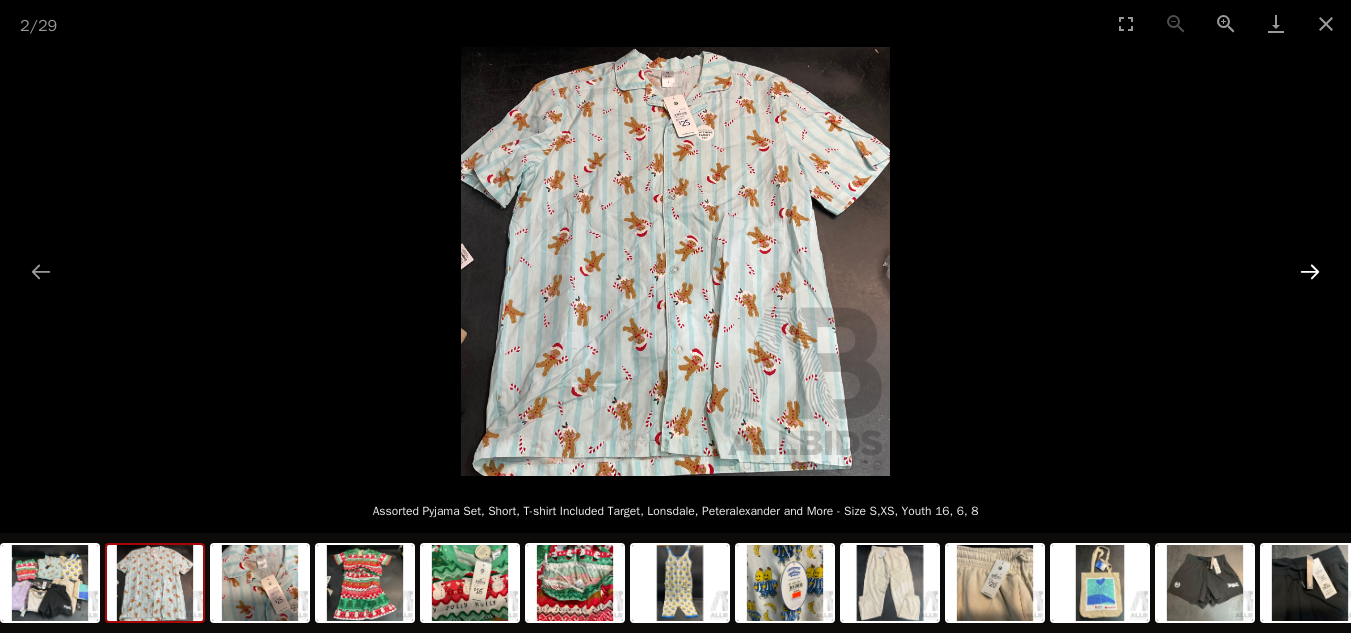 click at bounding box center [1310, 271] 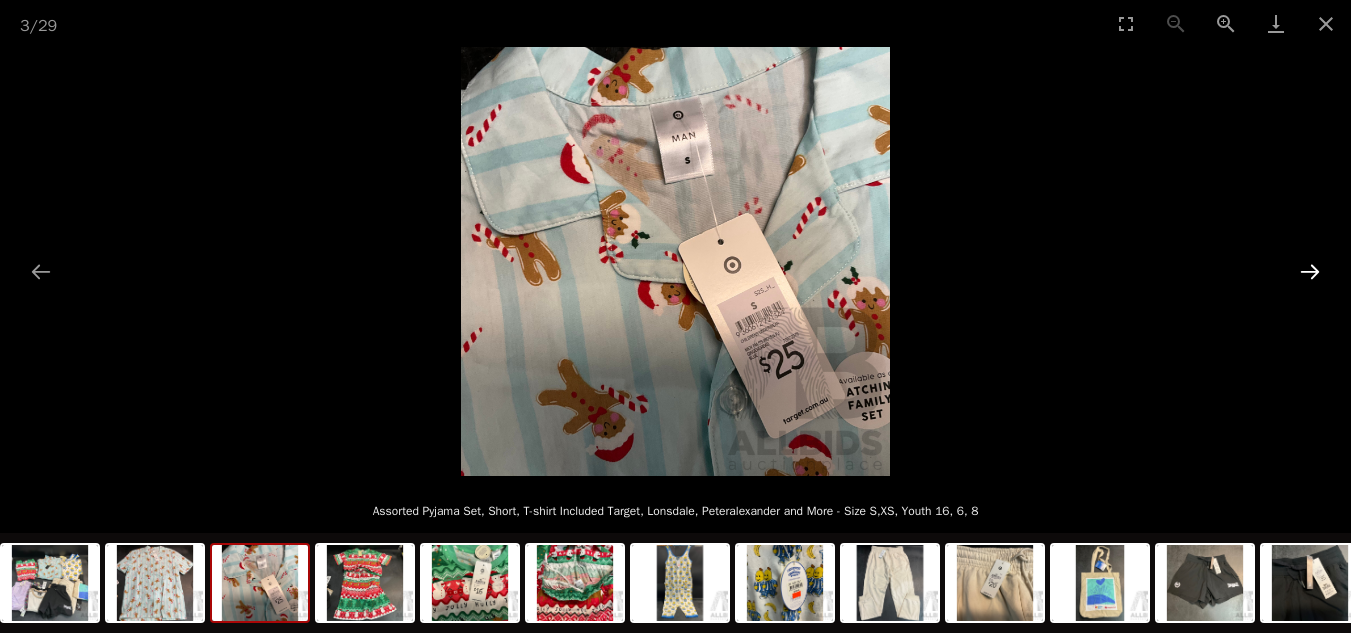 click at bounding box center [1310, 271] 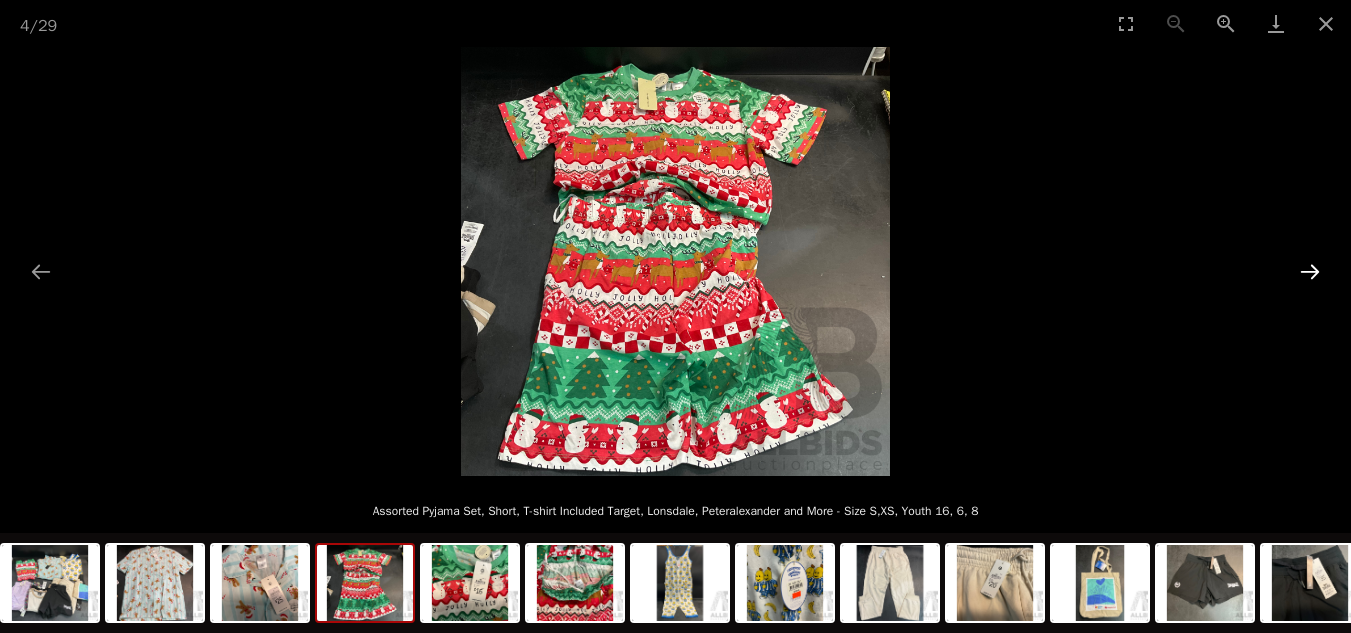click at bounding box center [1310, 271] 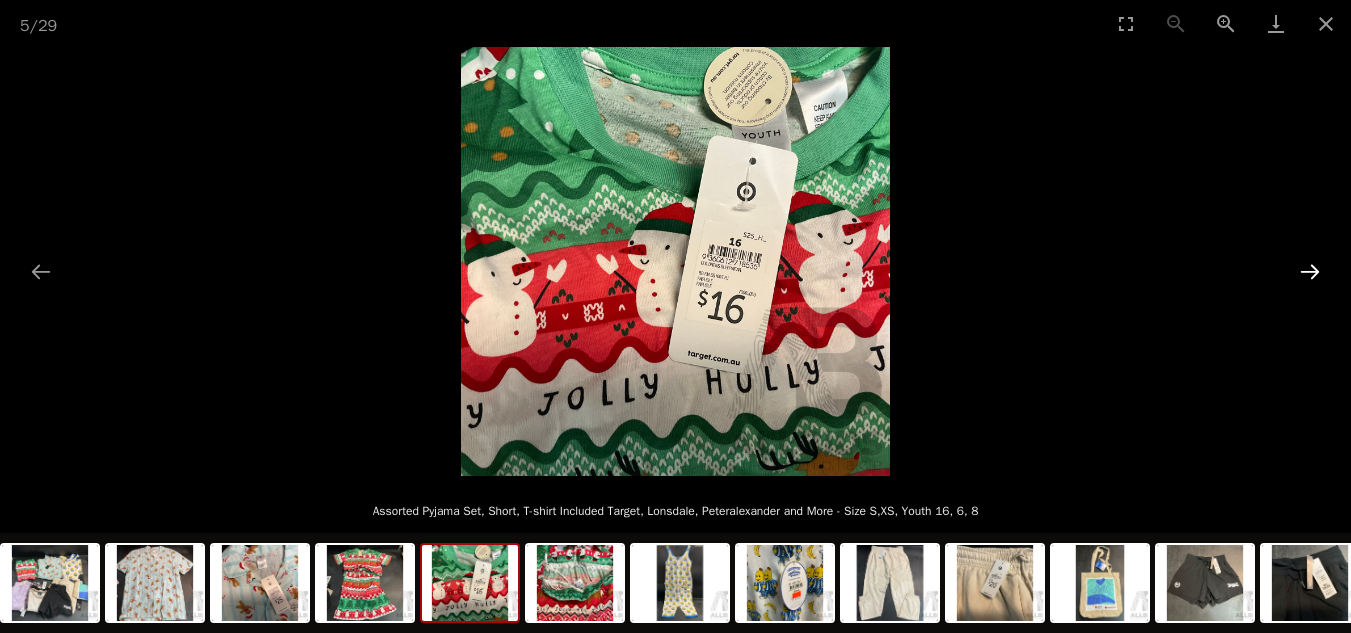 click at bounding box center (1310, 271) 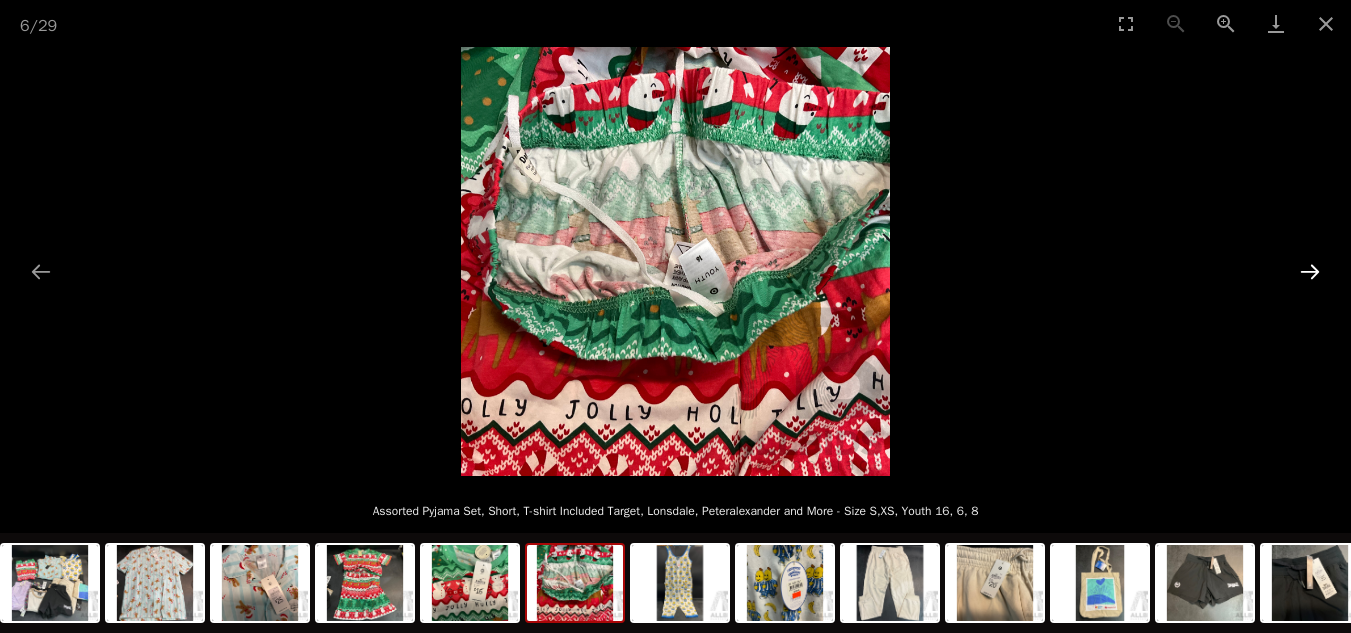 click at bounding box center [1310, 271] 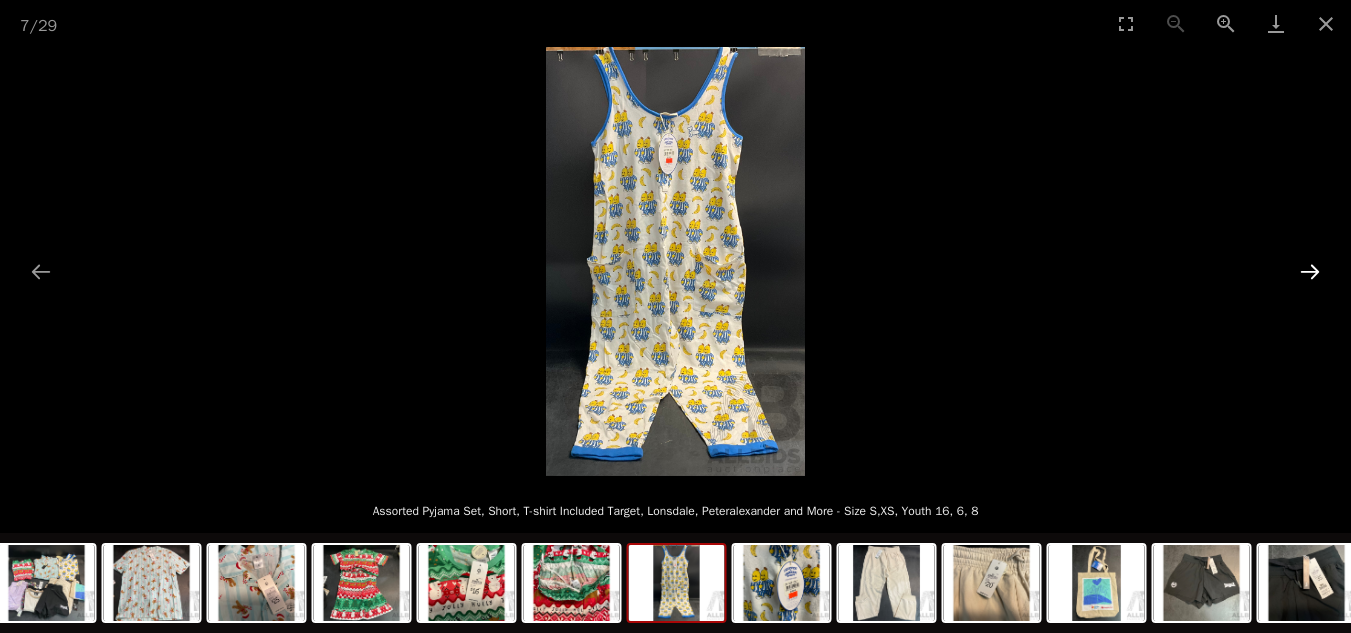 click at bounding box center [1310, 271] 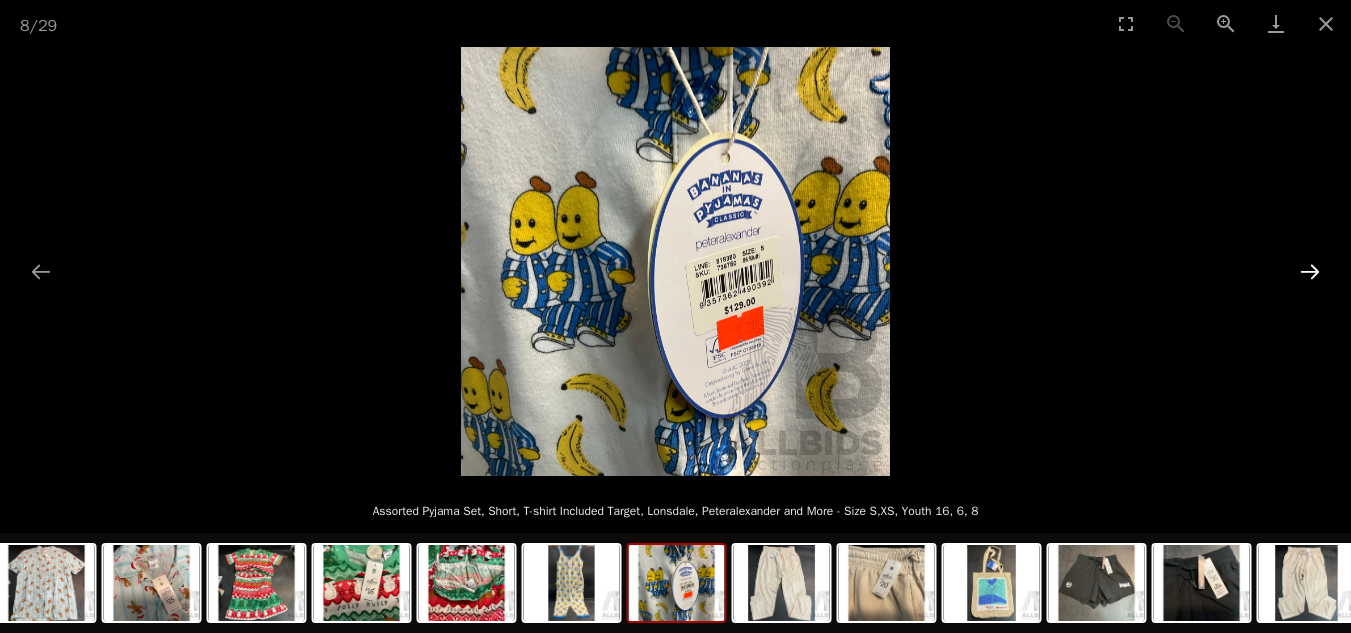 click at bounding box center [1310, 271] 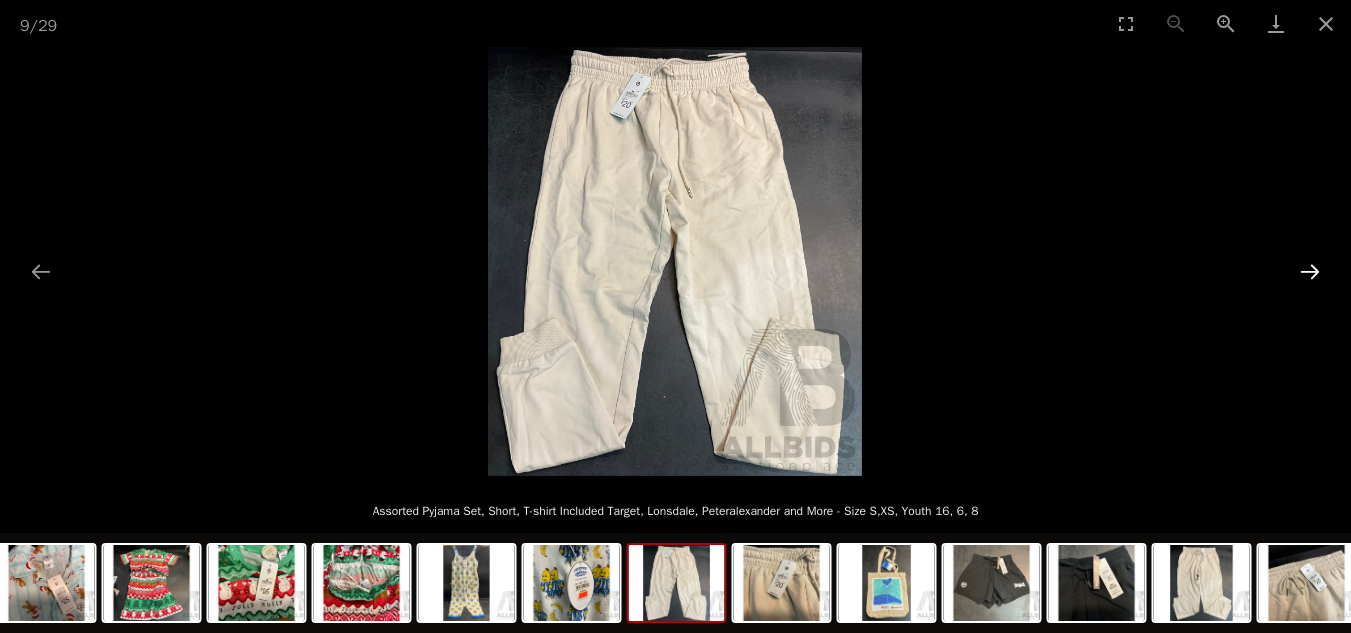 click at bounding box center (1310, 271) 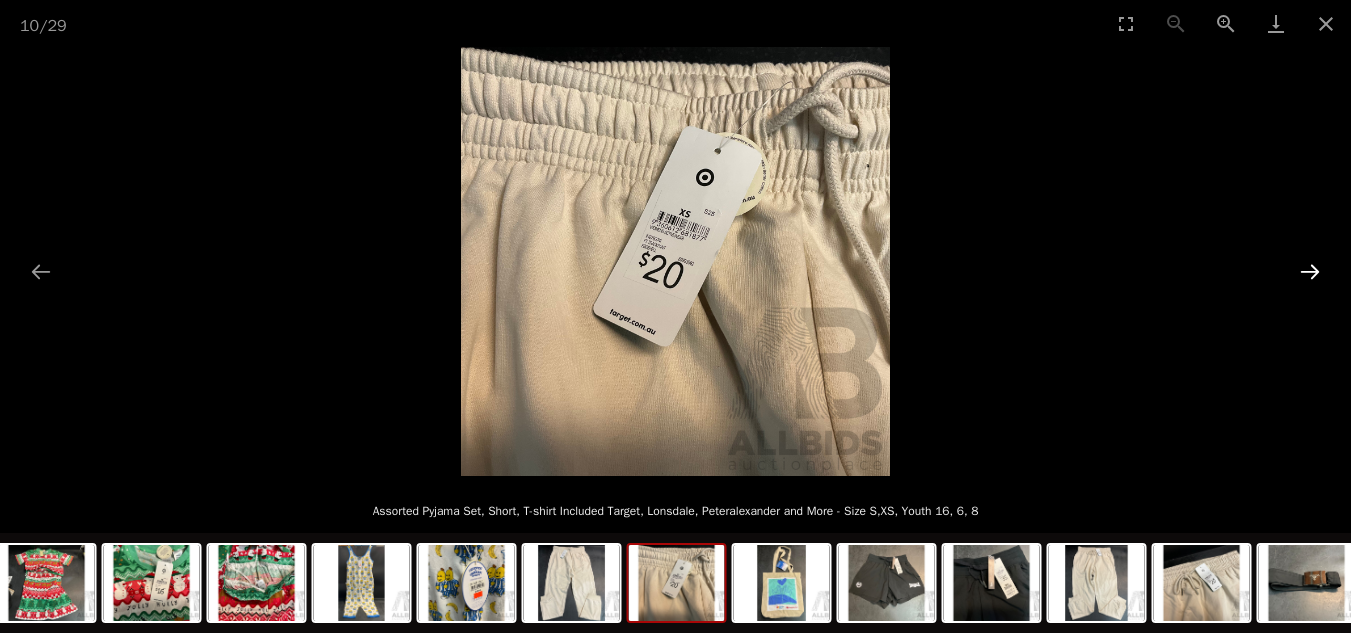 click at bounding box center [1310, 271] 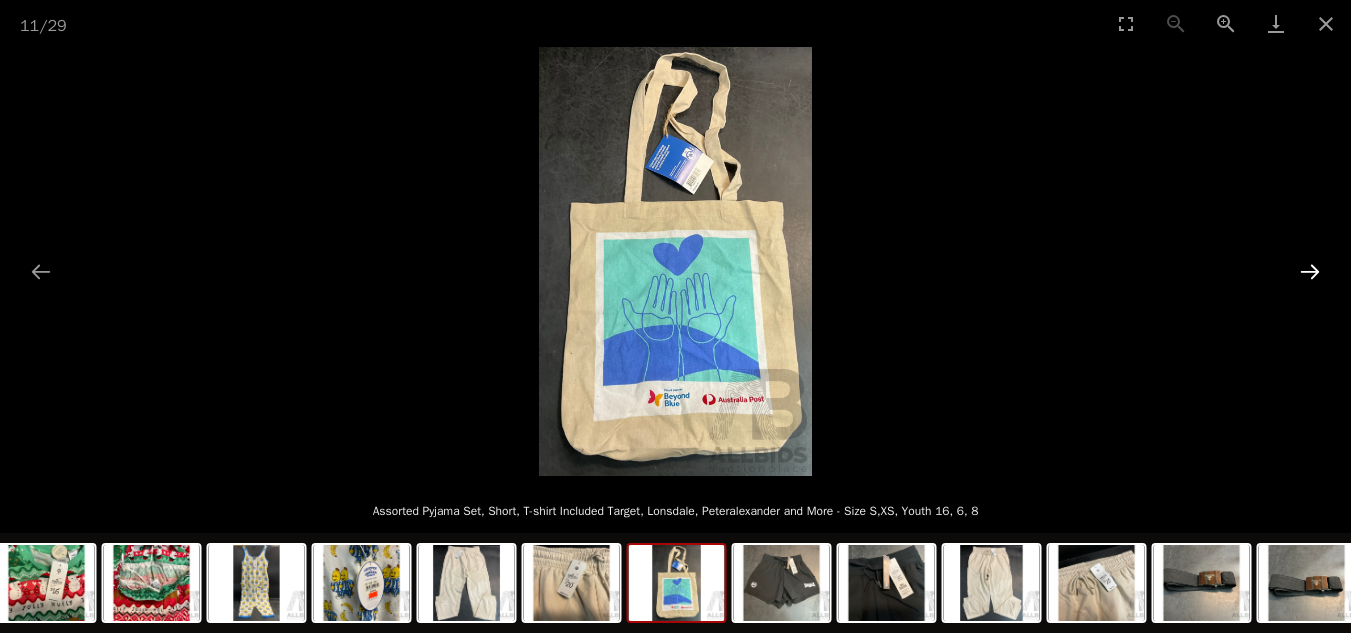 click at bounding box center (1310, 271) 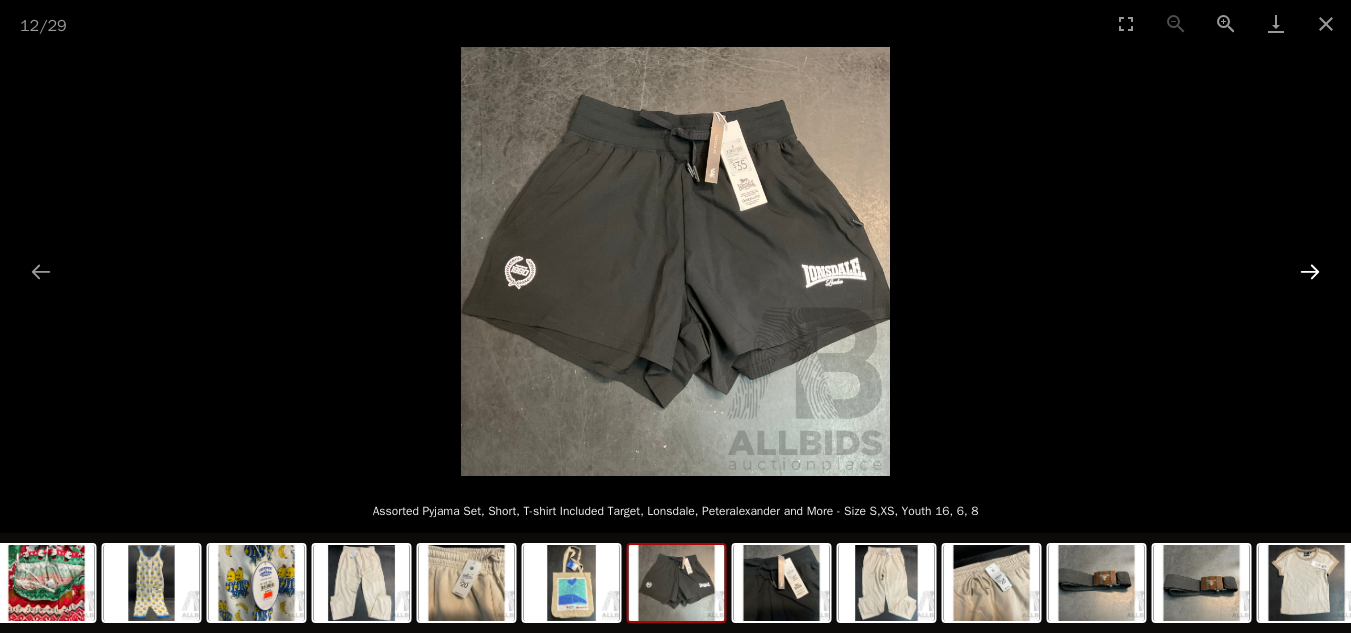 click at bounding box center (1310, 271) 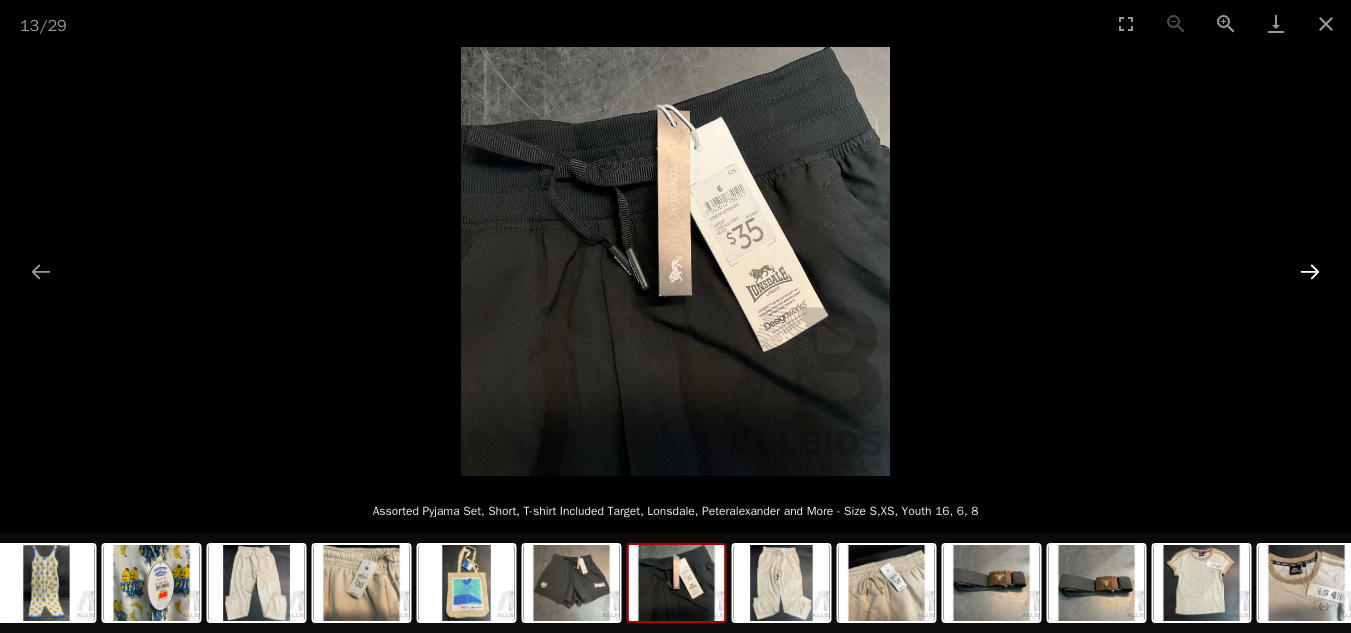 click at bounding box center [1310, 271] 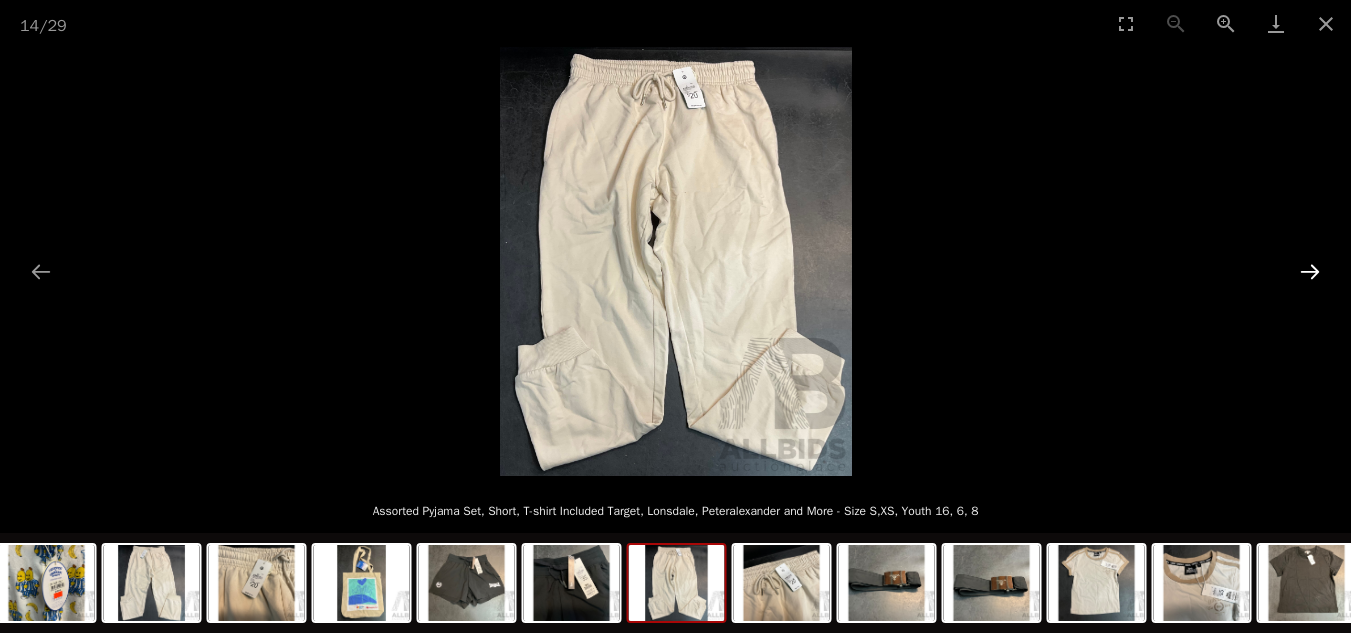 click at bounding box center [1310, 271] 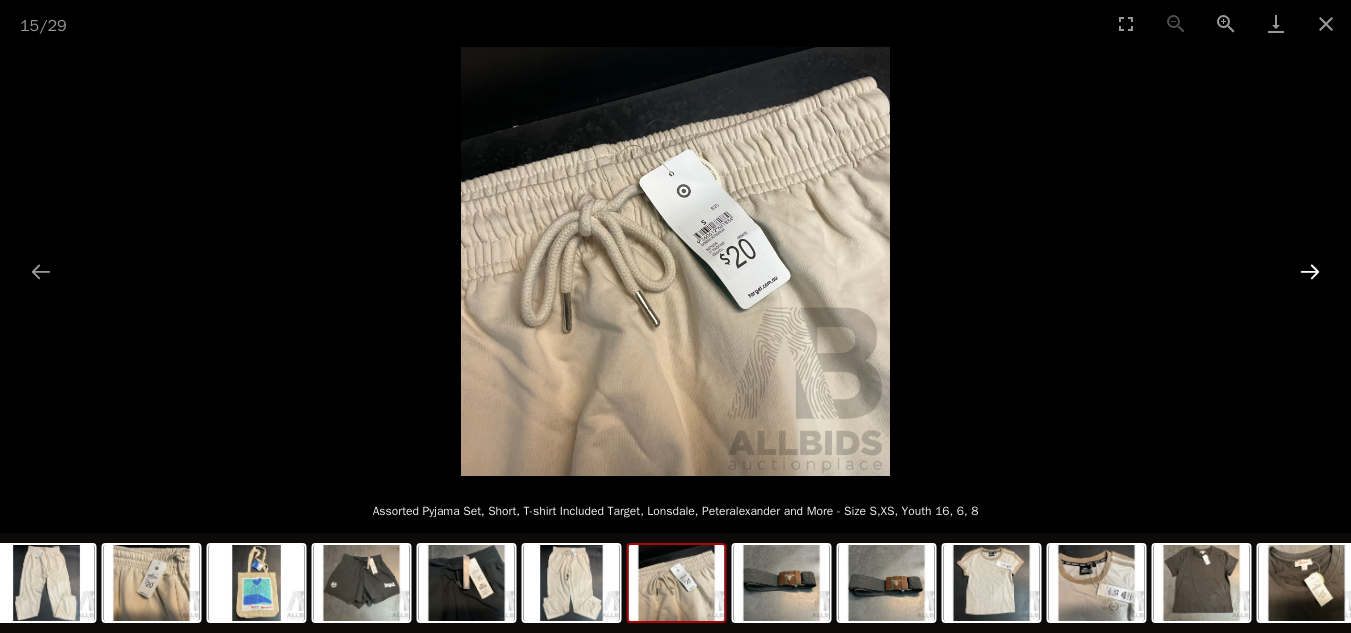 click at bounding box center [1310, 271] 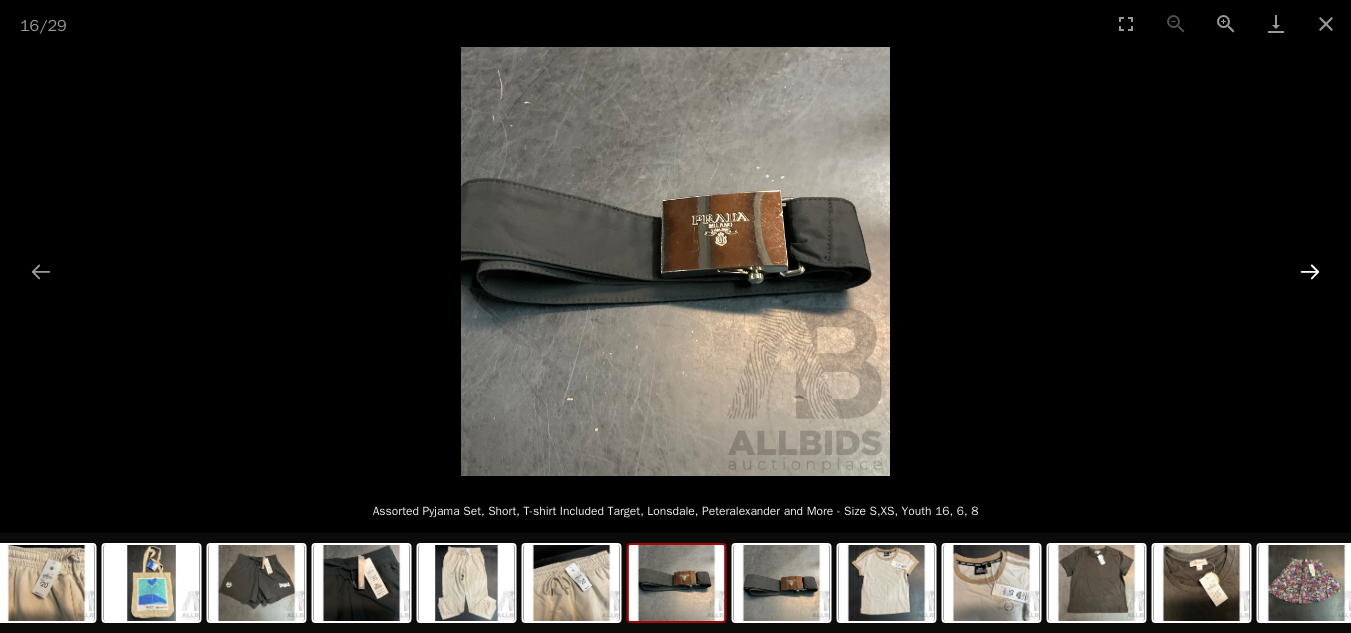 click at bounding box center (1310, 271) 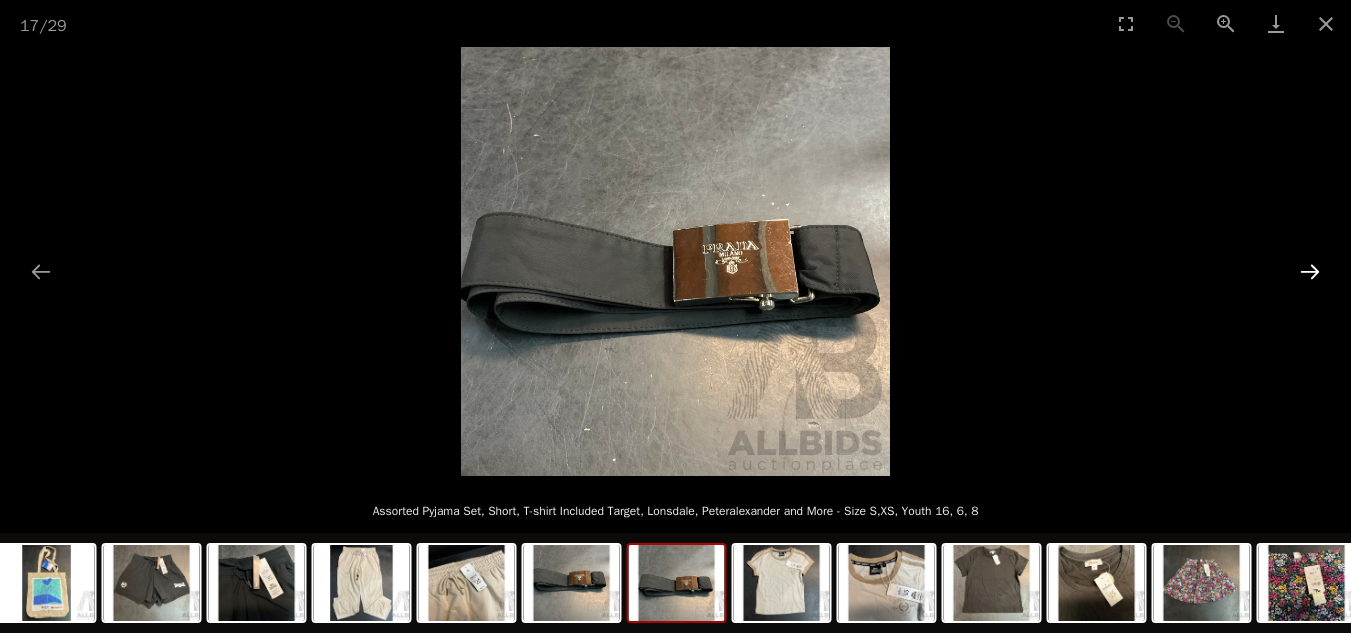 click at bounding box center (1310, 271) 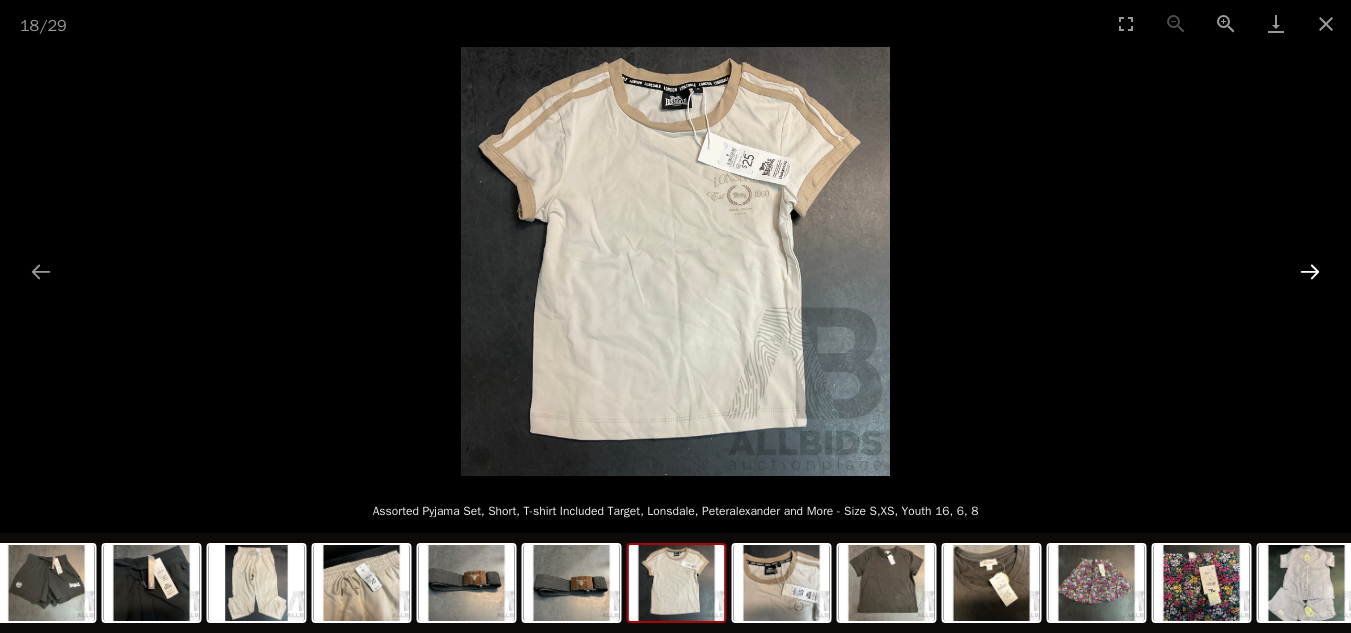click at bounding box center [1310, 271] 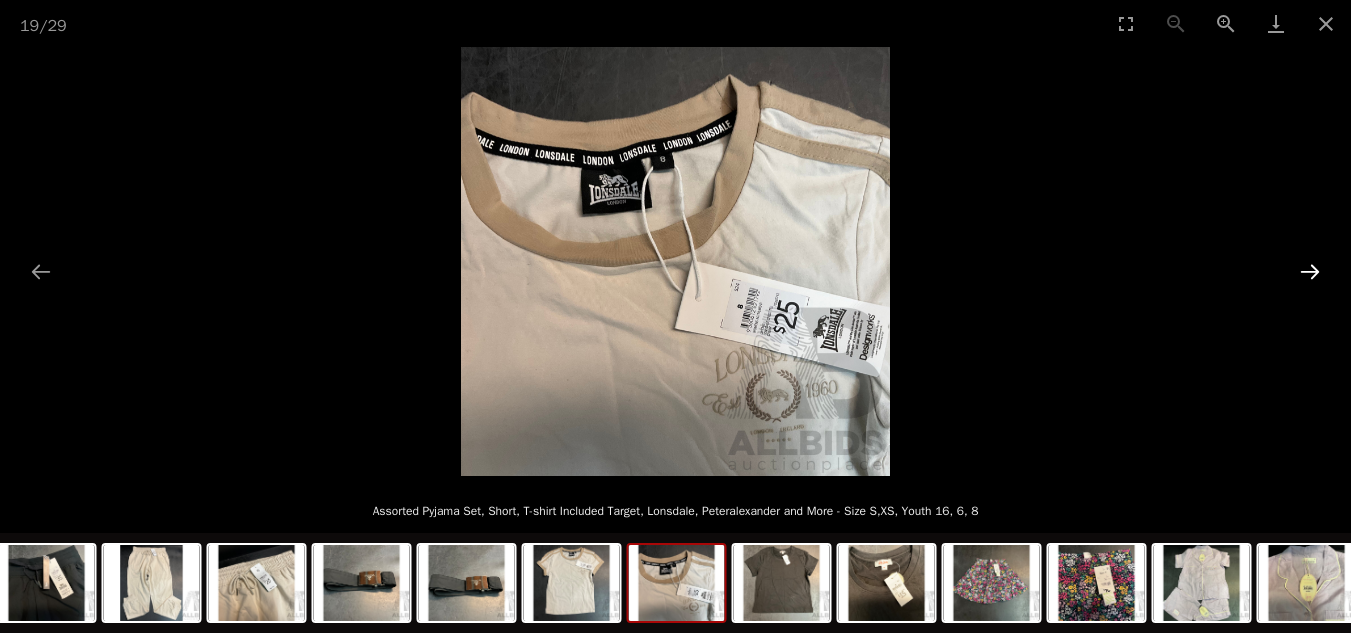 click at bounding box center [1310, 271] 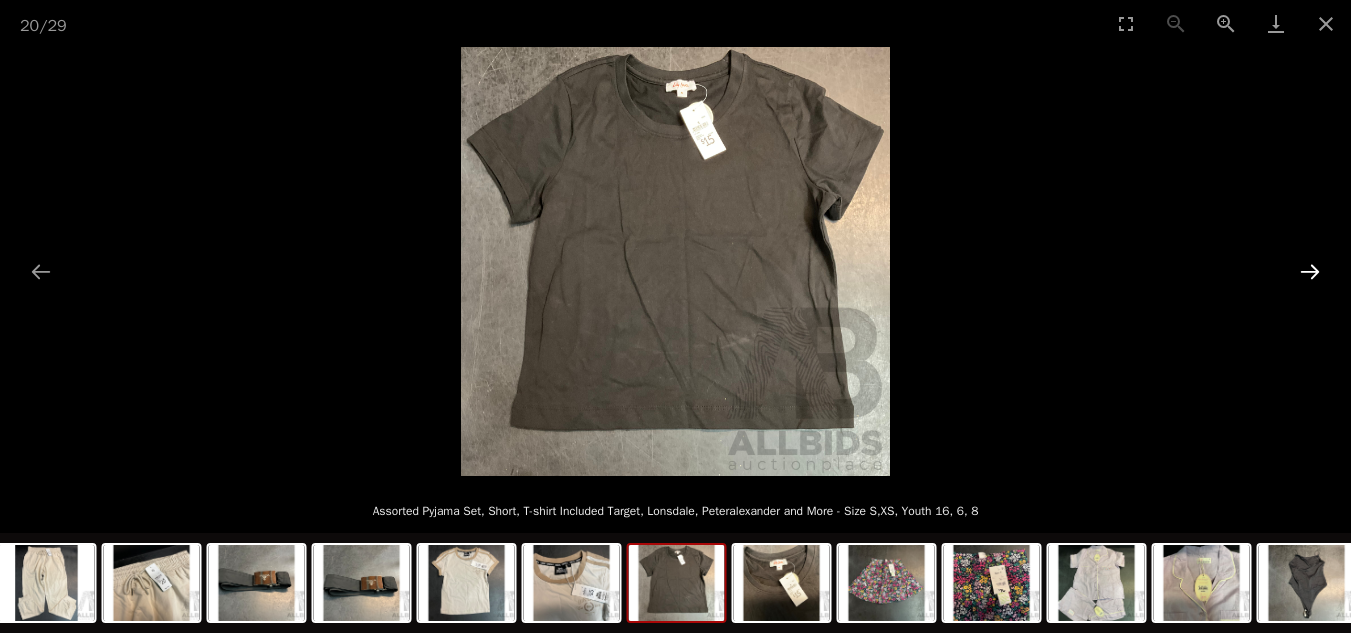 click at bounding box center [1310, 271] 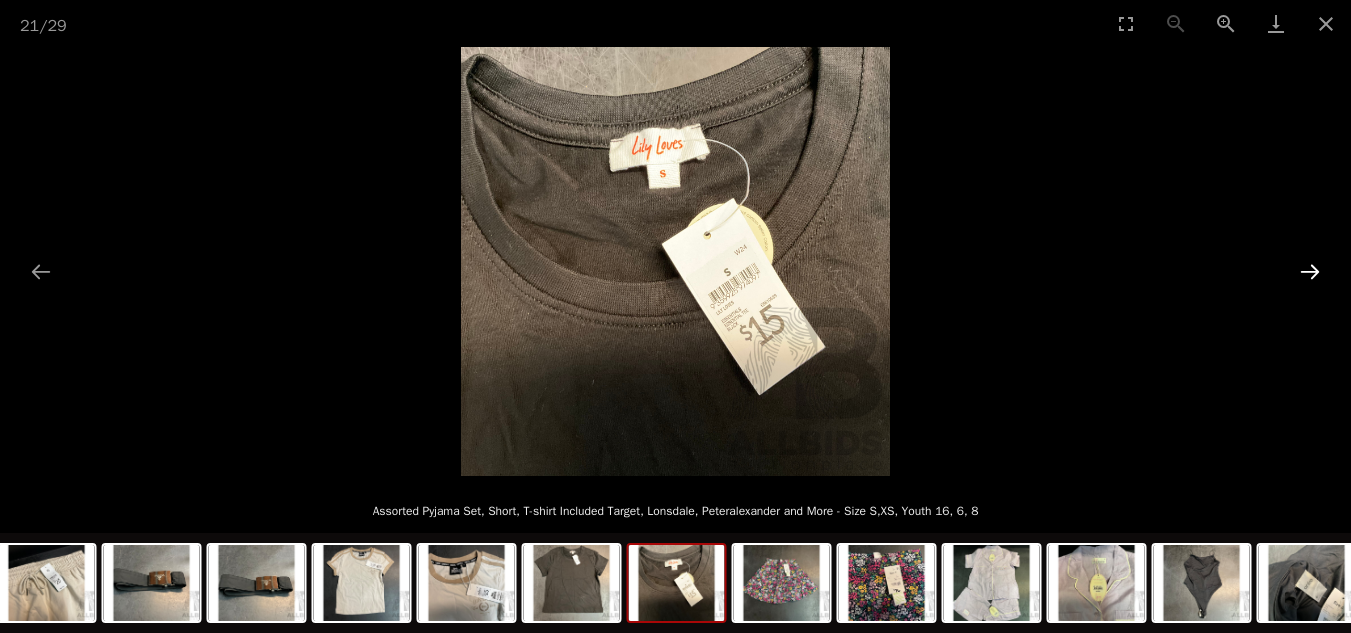 click at bounding box center [1310, 271] 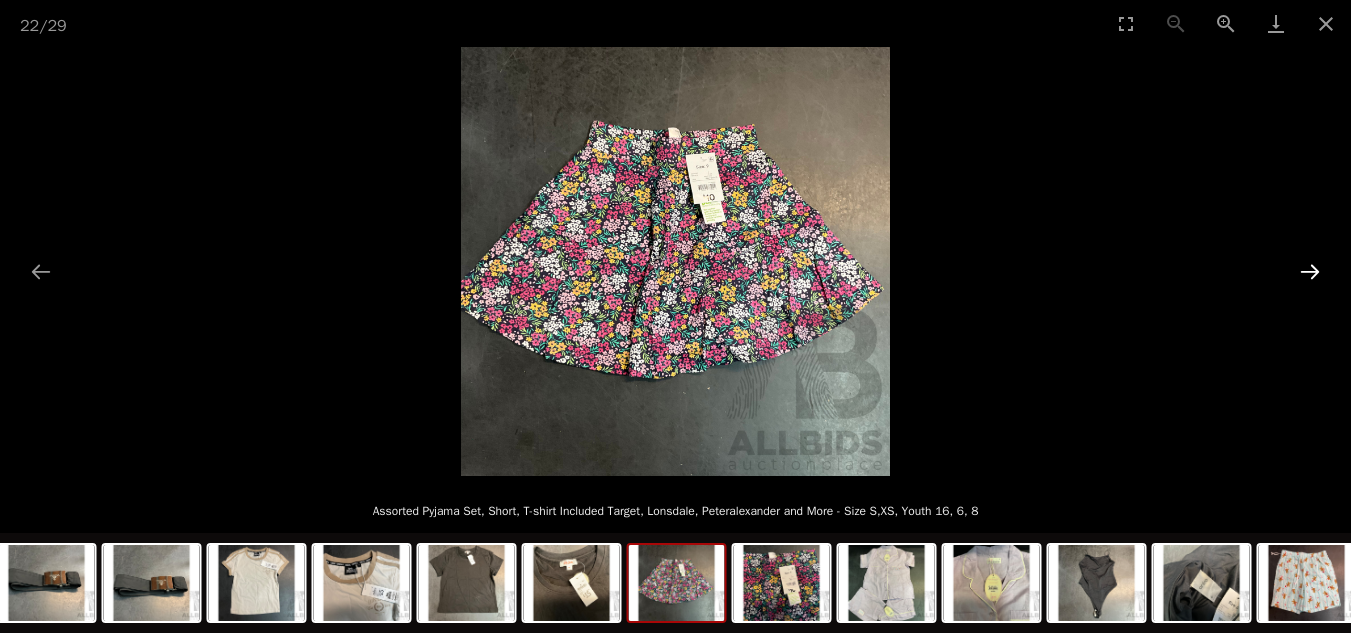 click at bounding box center (1310, 271) 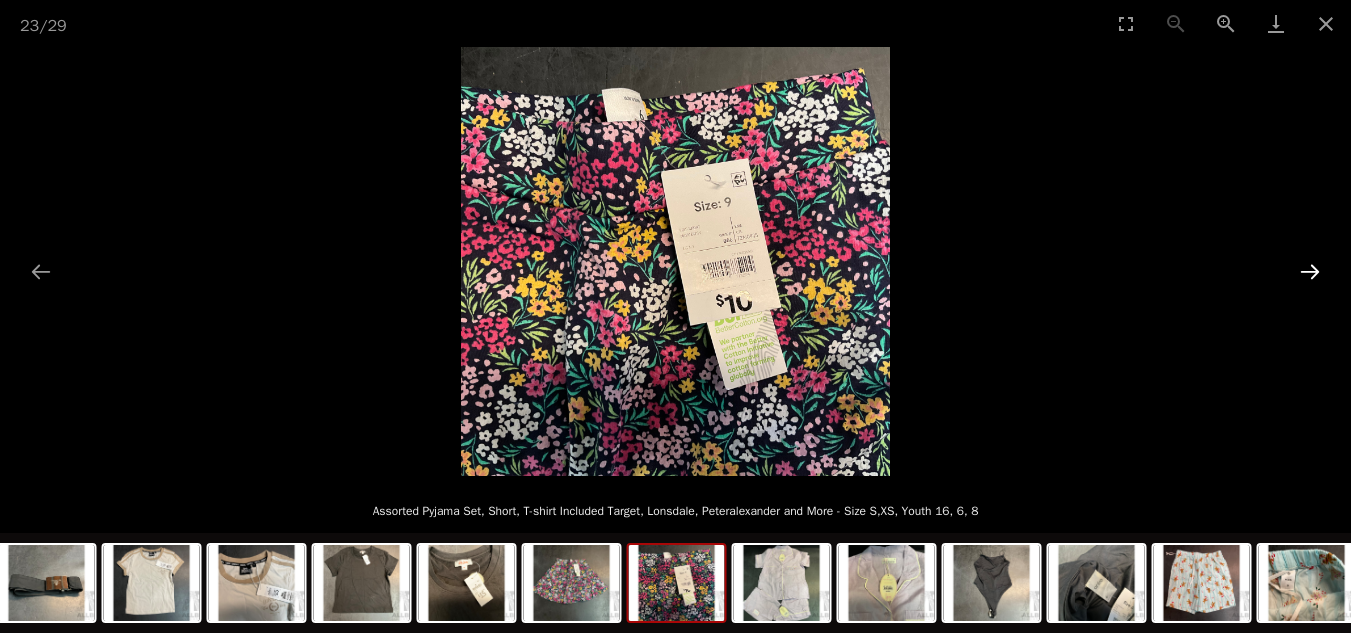 click at bounding box center (1310, 271) 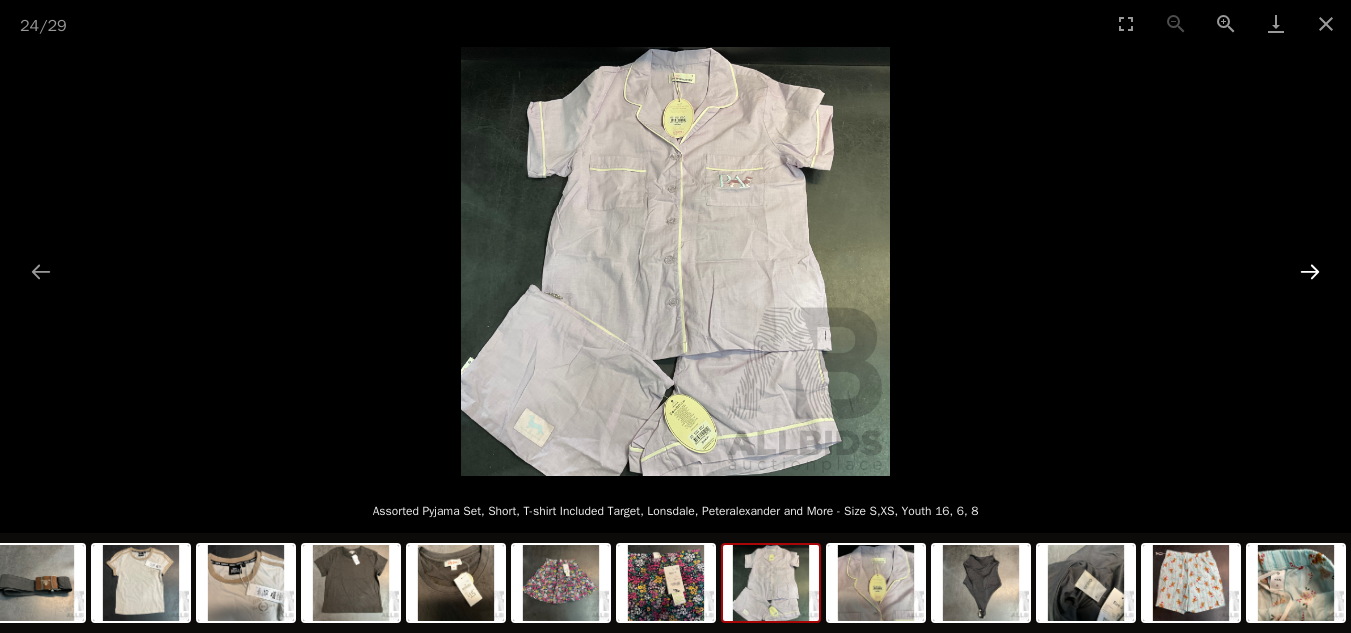 click at bounding box center (1310, 271) 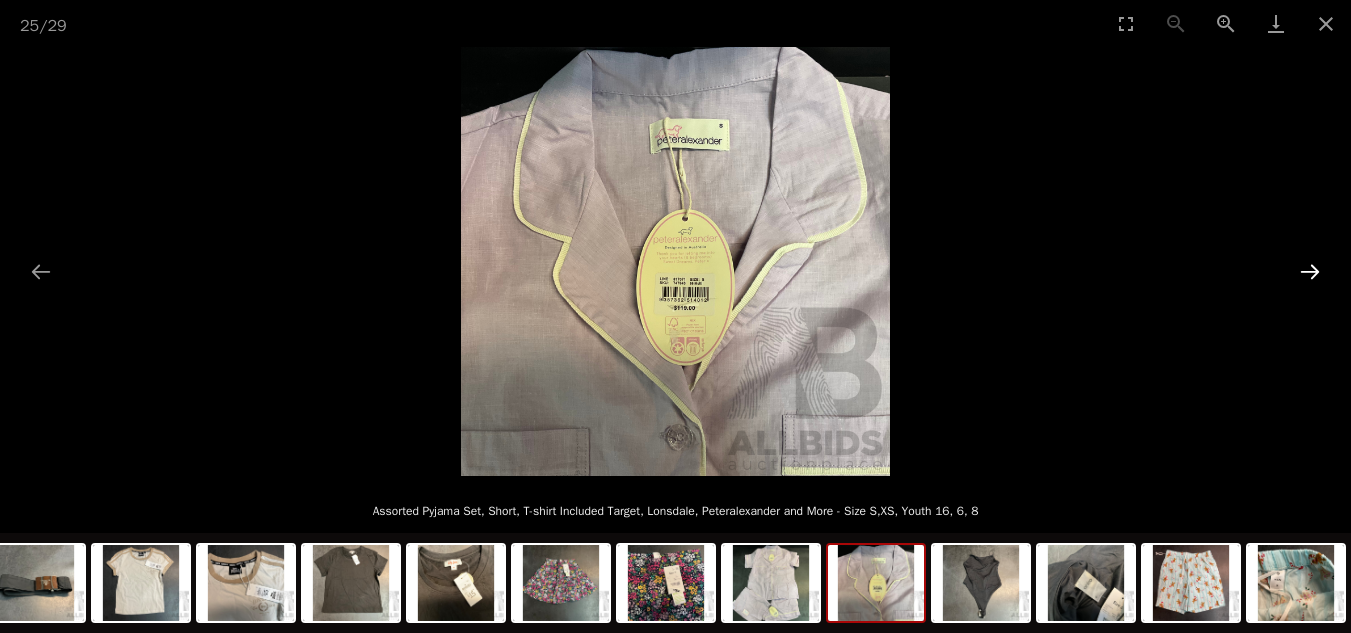 click at bounding box center [1310, 271] 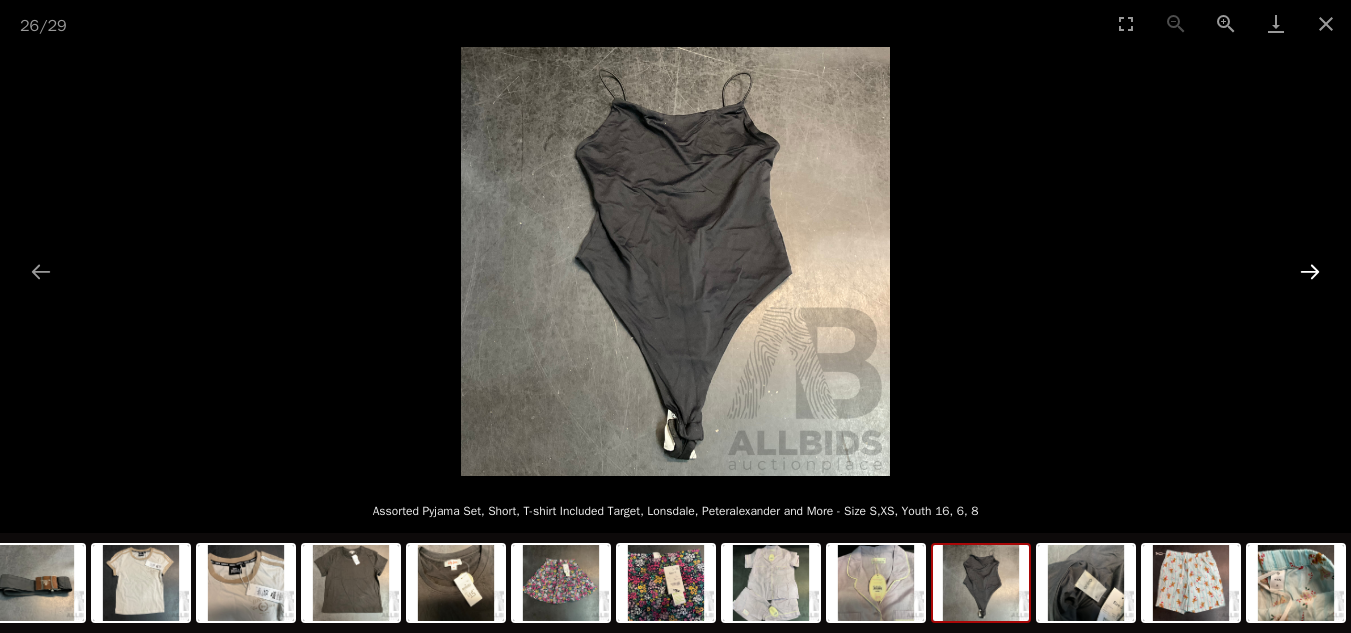 click at bounding box center [1310, 271] 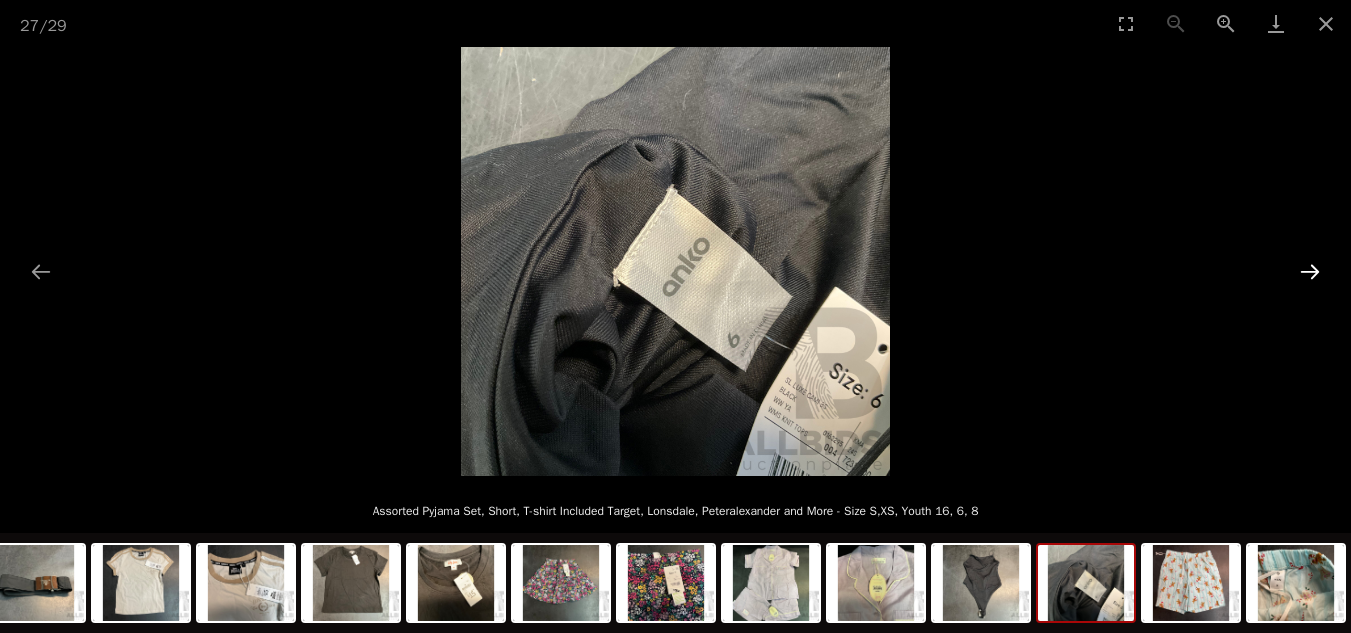 click at bounding box center [1310, 271] 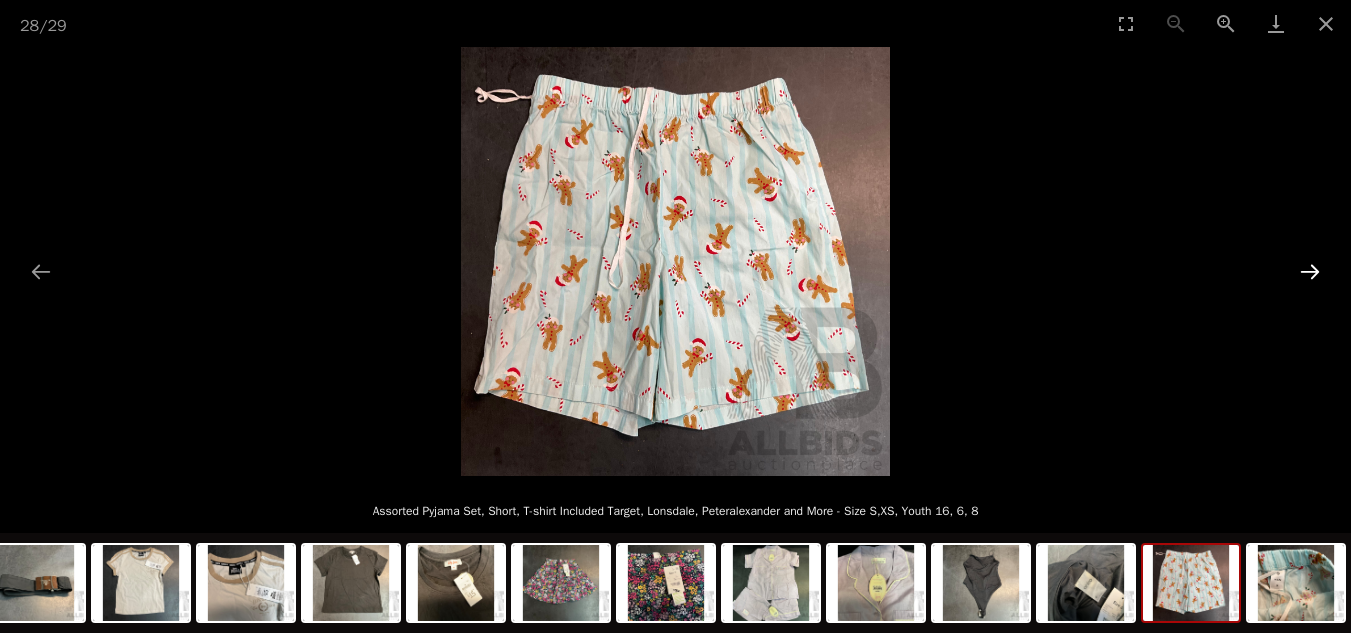 click at bounding box center [1310, 271] 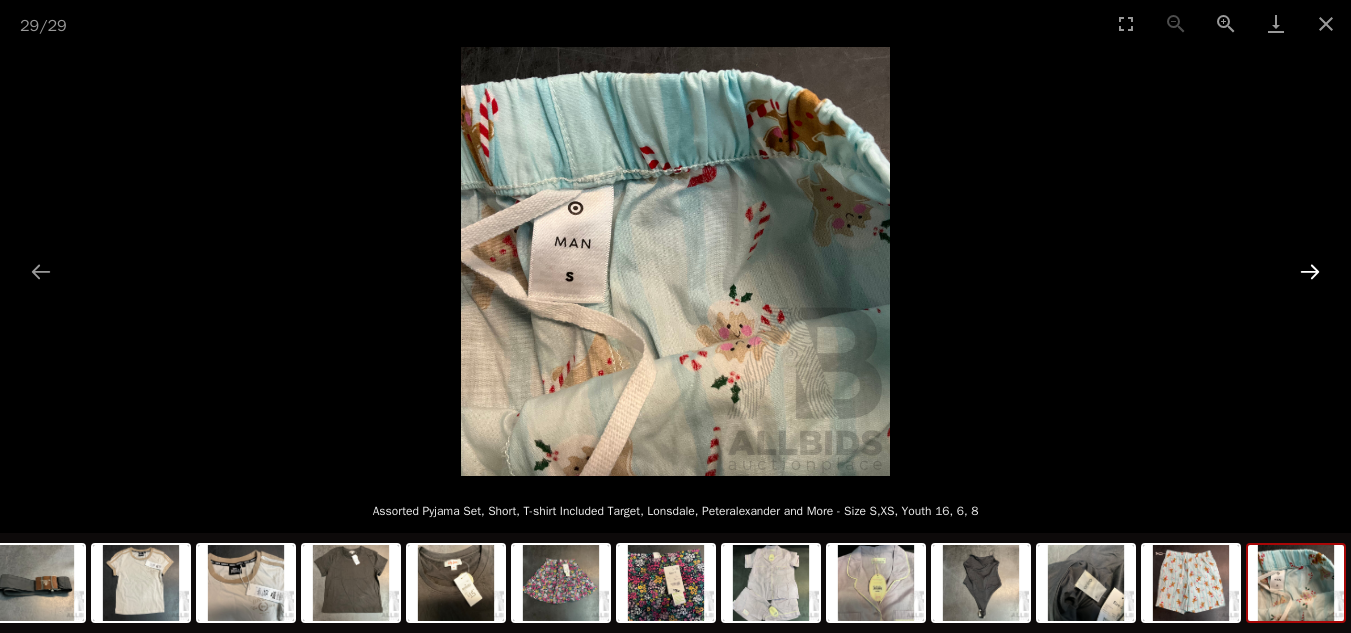 click at bounding box center [1310, 271] 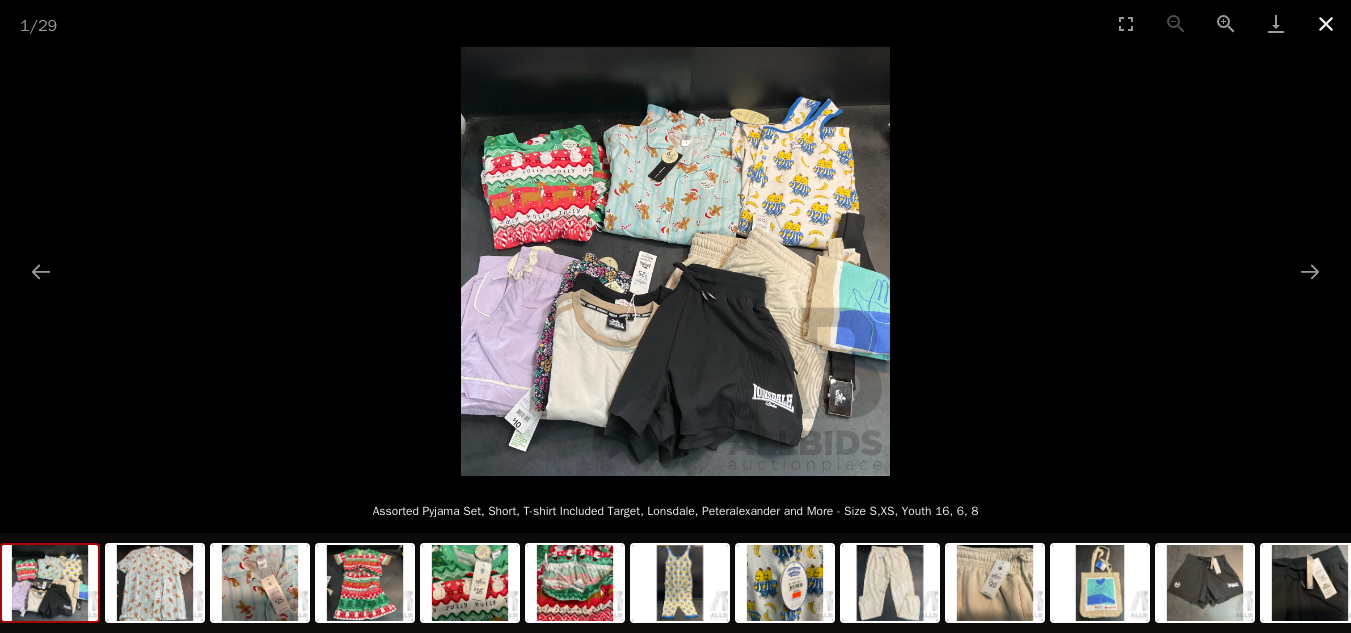 click at bounding box center [1326, 23] 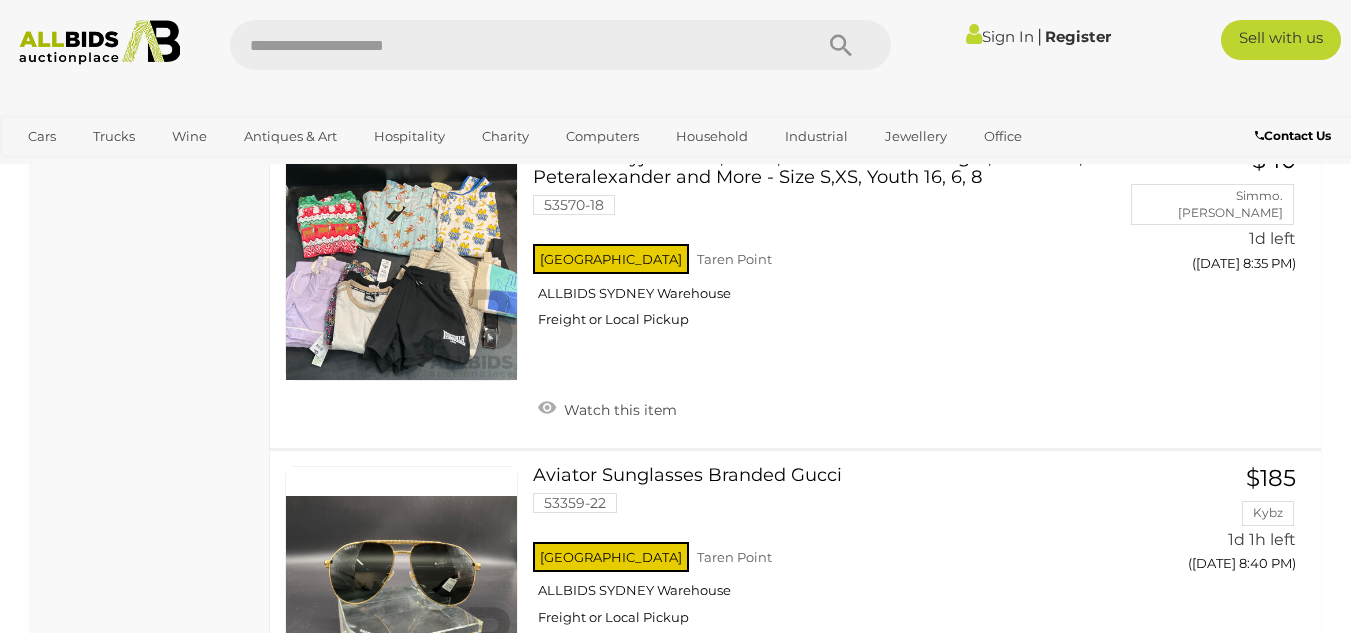 scroll, scrollTop: 10414, scrollLeft: 0, axis: vertical 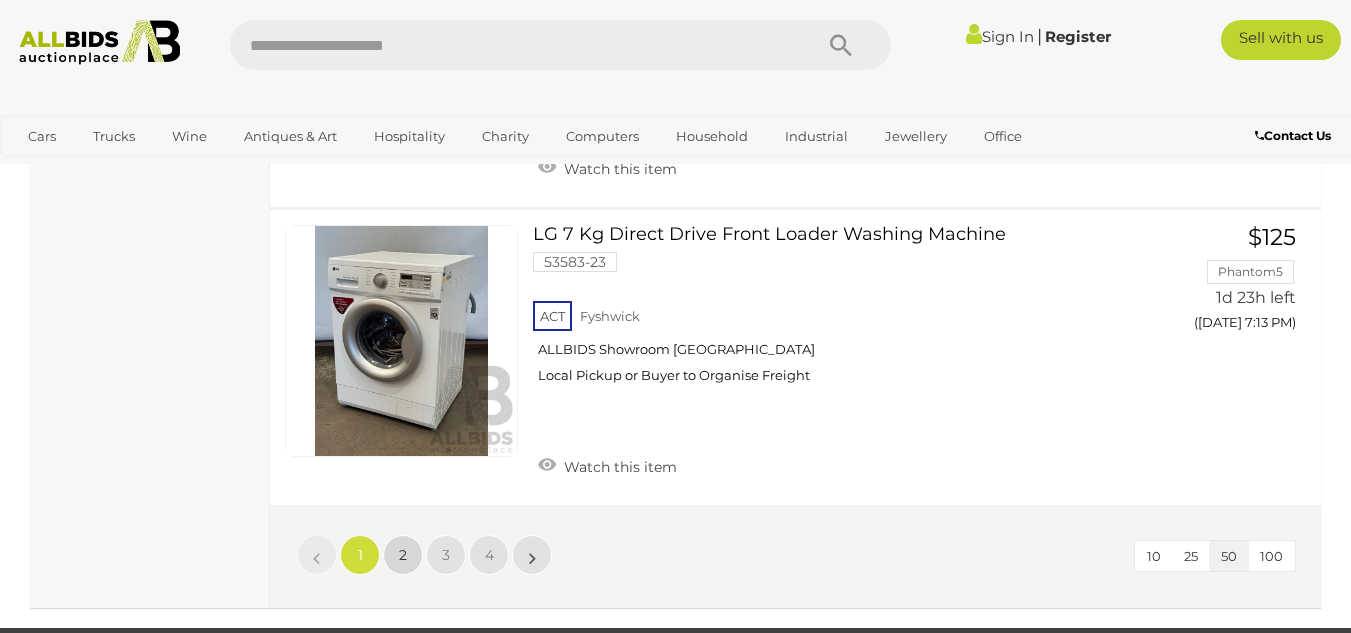 click on "2" at bounding box center (403, 555) 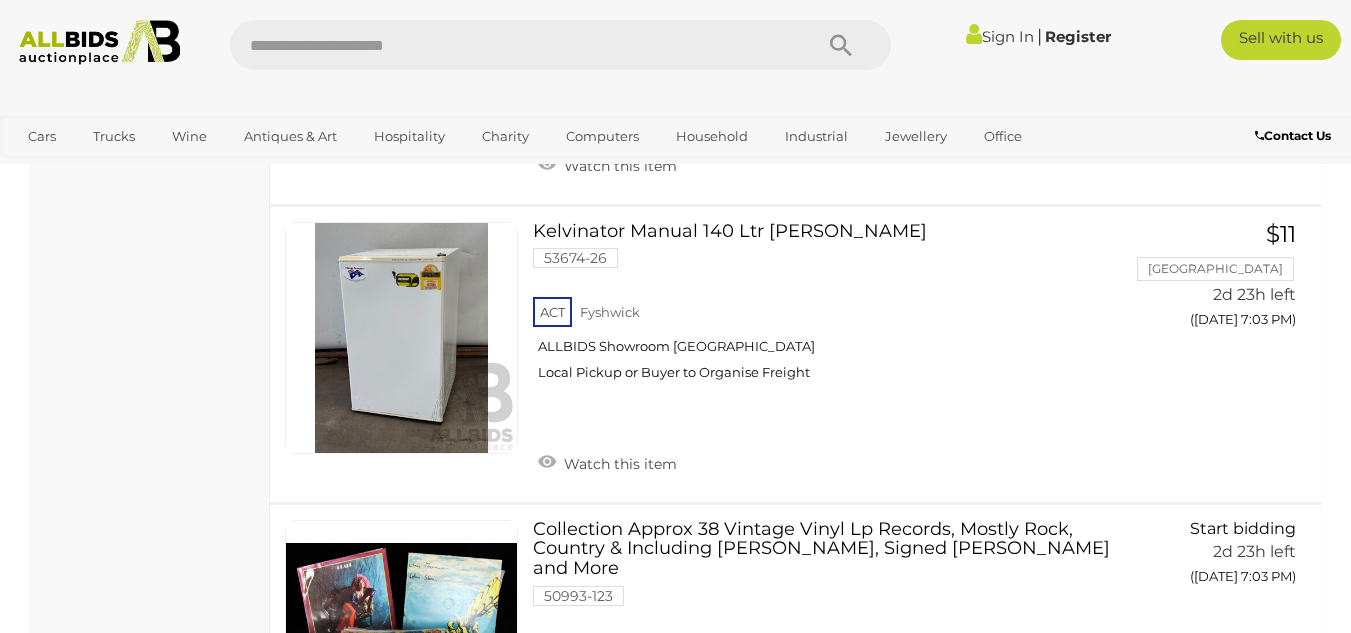 scroll, scrollTop: 15456, scrollLeft: 0, axis: vertical 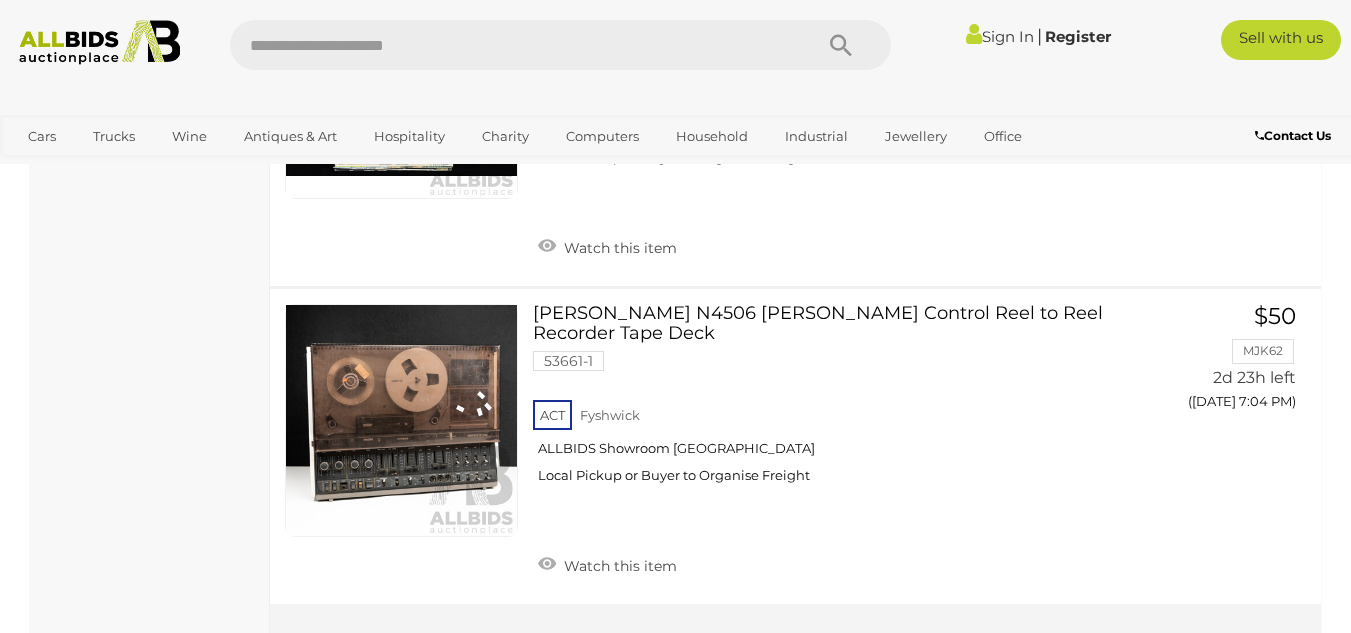 click on "3" at bounding box center (446, 654) 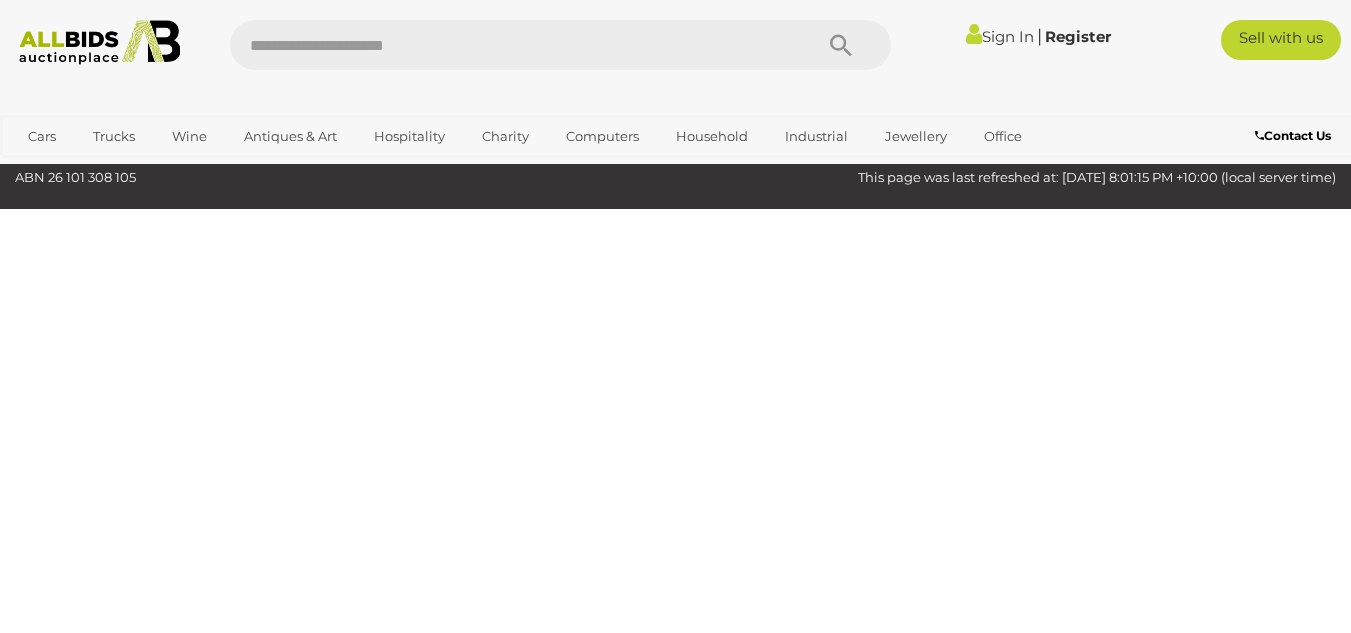 scroll, scrollTop: 269, scrollLeft: 0, axis: vertical 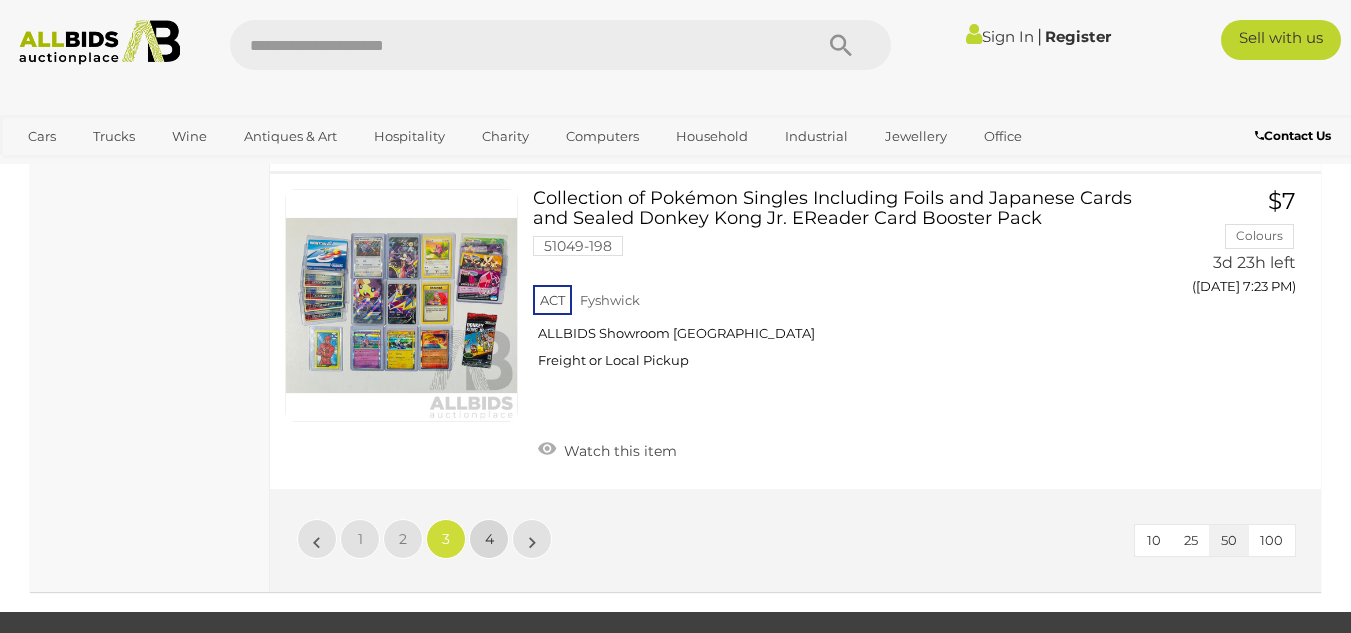 click on "4" at bounding box center (489, 539) 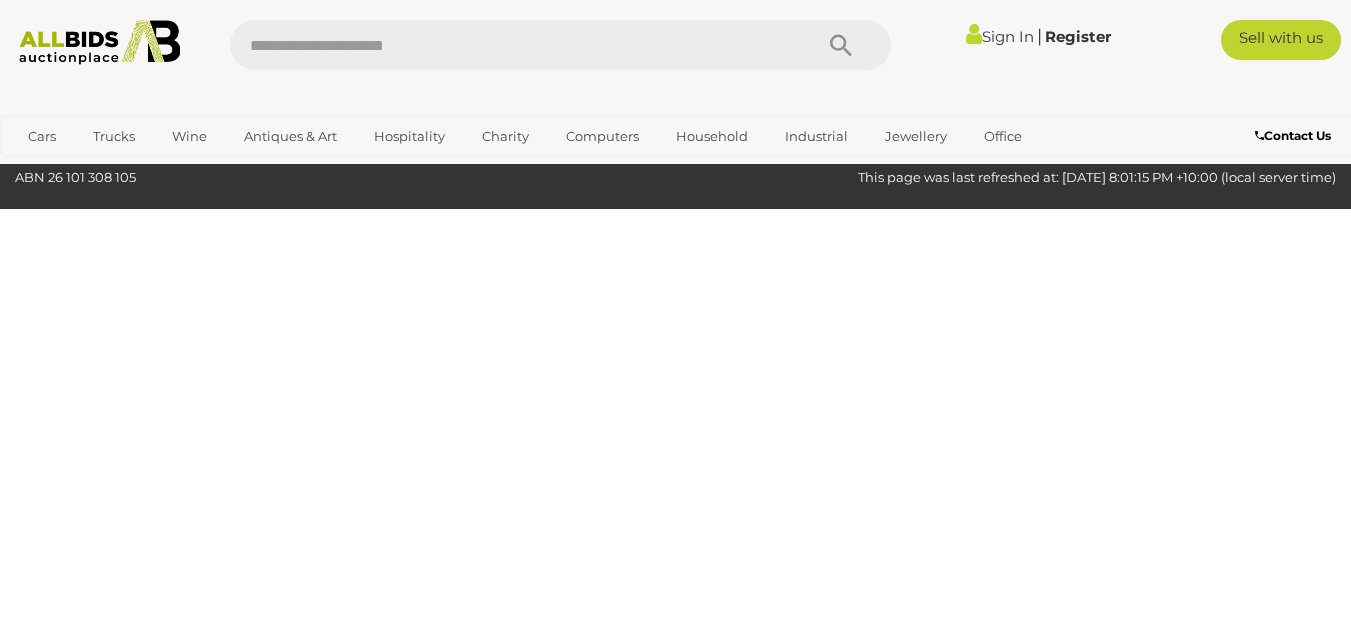 scroll, scrollTop: 269, scrollLeft: 0, axis: vertical 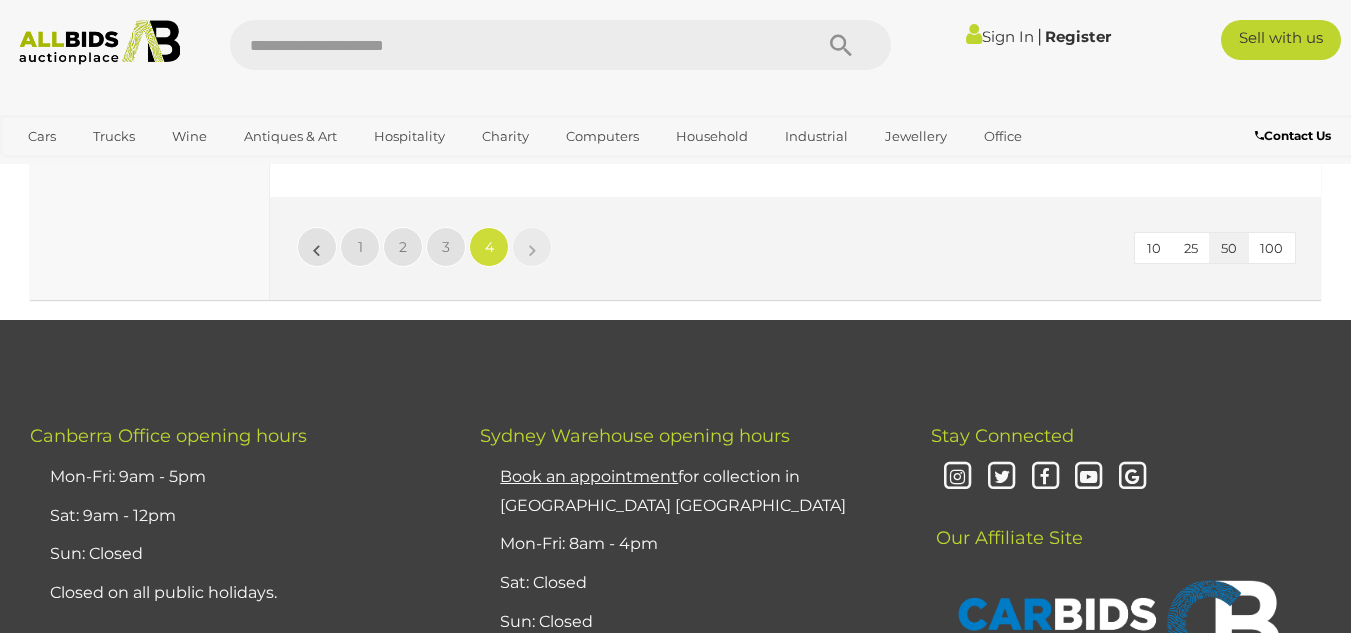 click at bounding box center [100, 42] 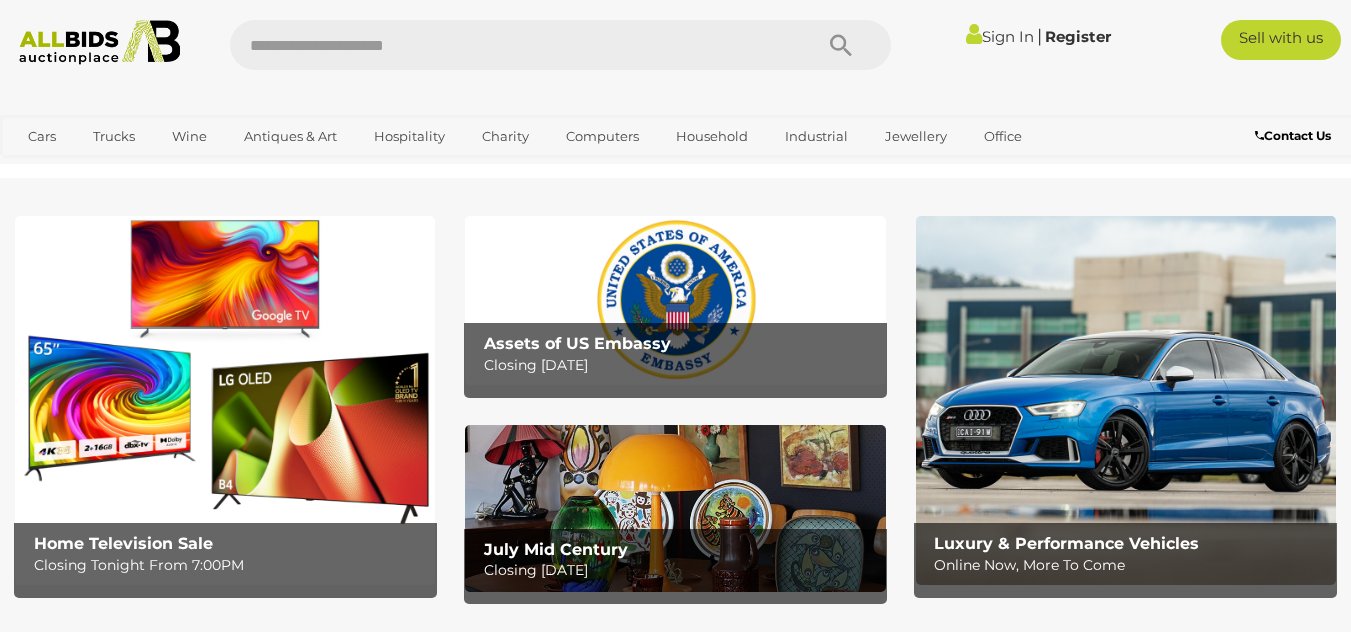 scroll, scrollTop: 0, scrollLeft: 0, axis: both 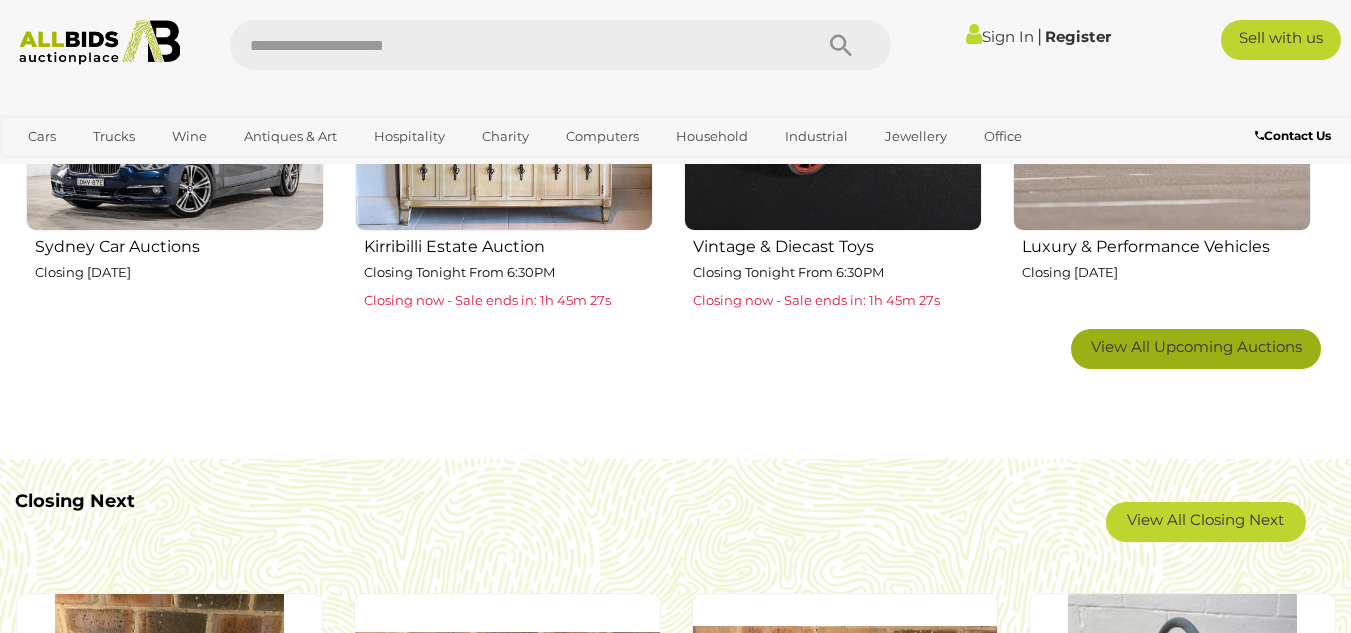 click on "View All Upcoming Auctions" at bounding box center [1196, 346] 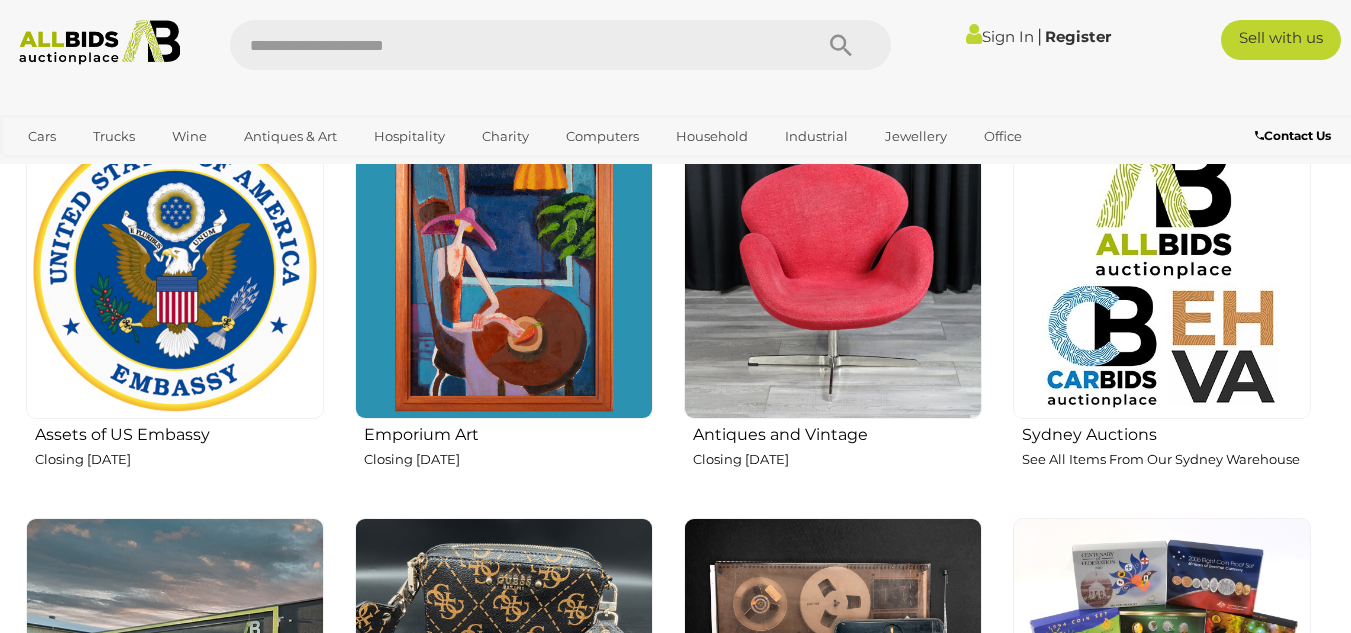 scroll, scrollTop: 2453, scrollLeft: 0, axis: vertical 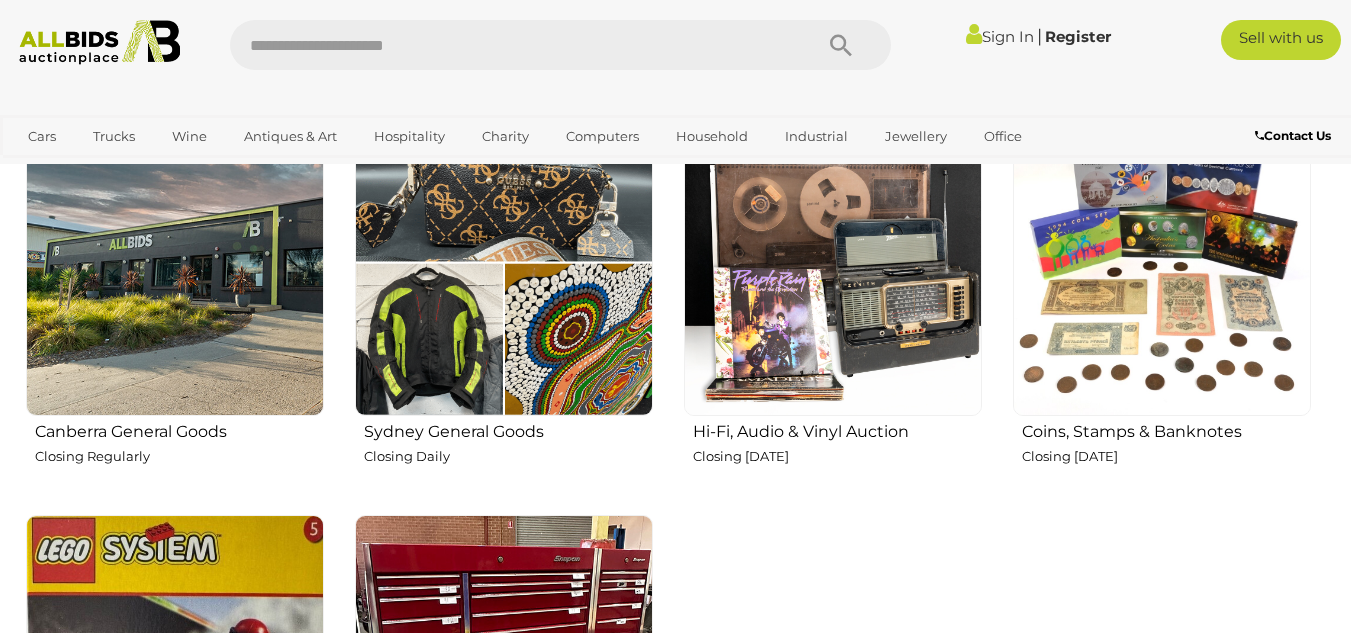 click on "Sydney General Goods" at bounding box center (508, 429) 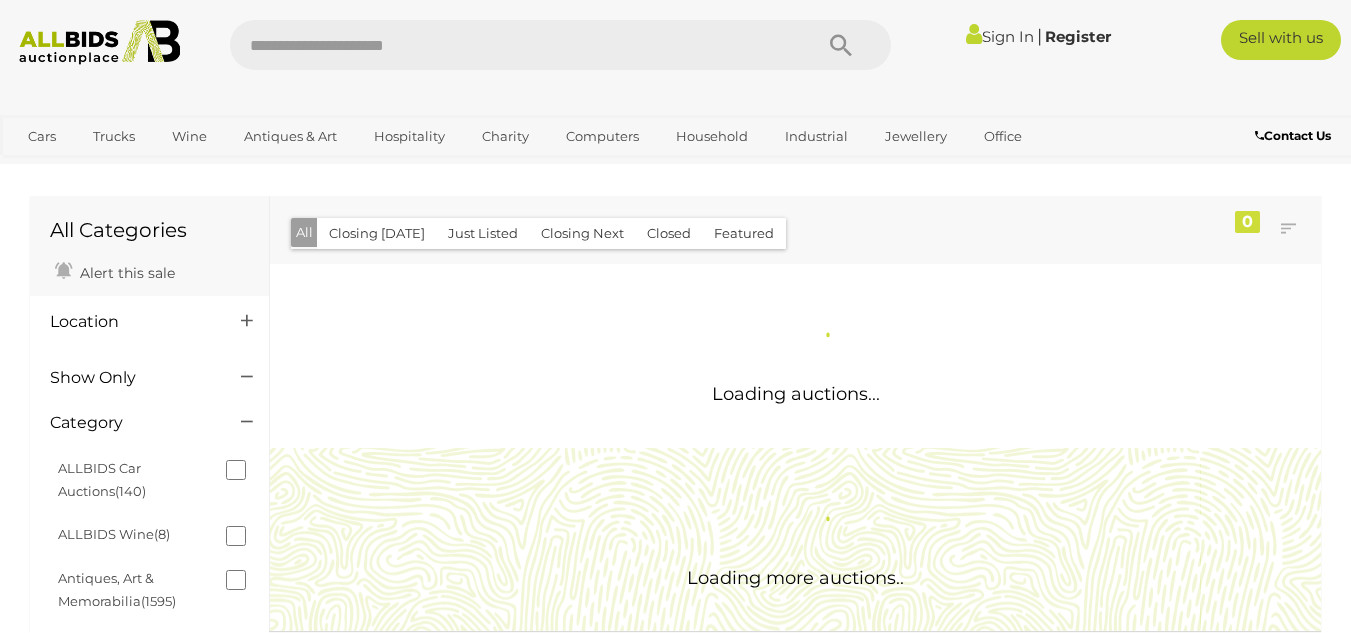 scroll, scrollTop: 0, scrollLeft: 0, axis: both 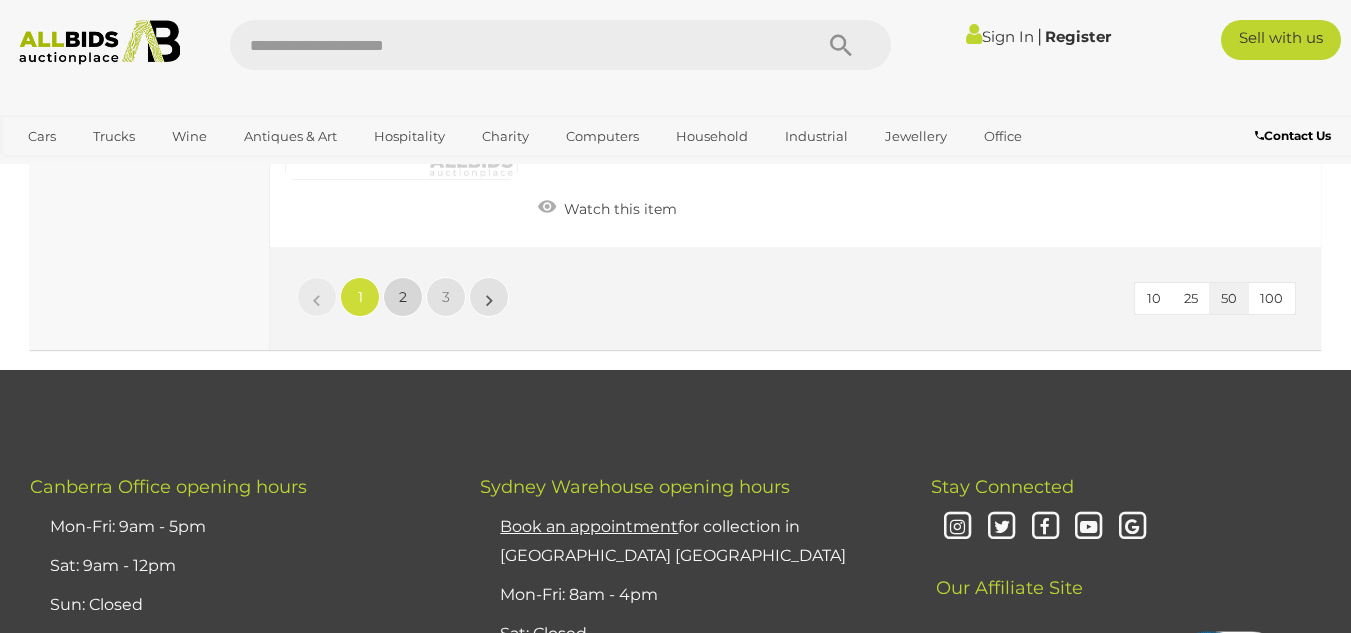 click on "2" at bounding box center [403, 297] 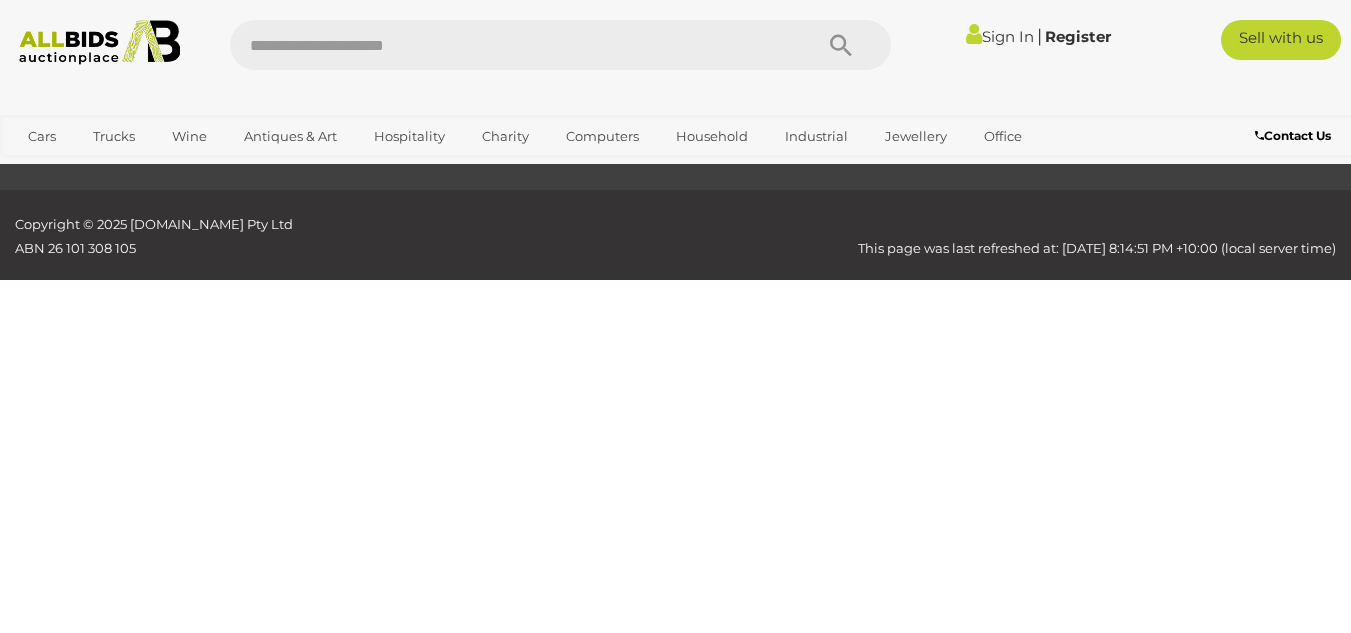 scroll, scrollTop: 97, scrollLeft: 0, axis: vertical 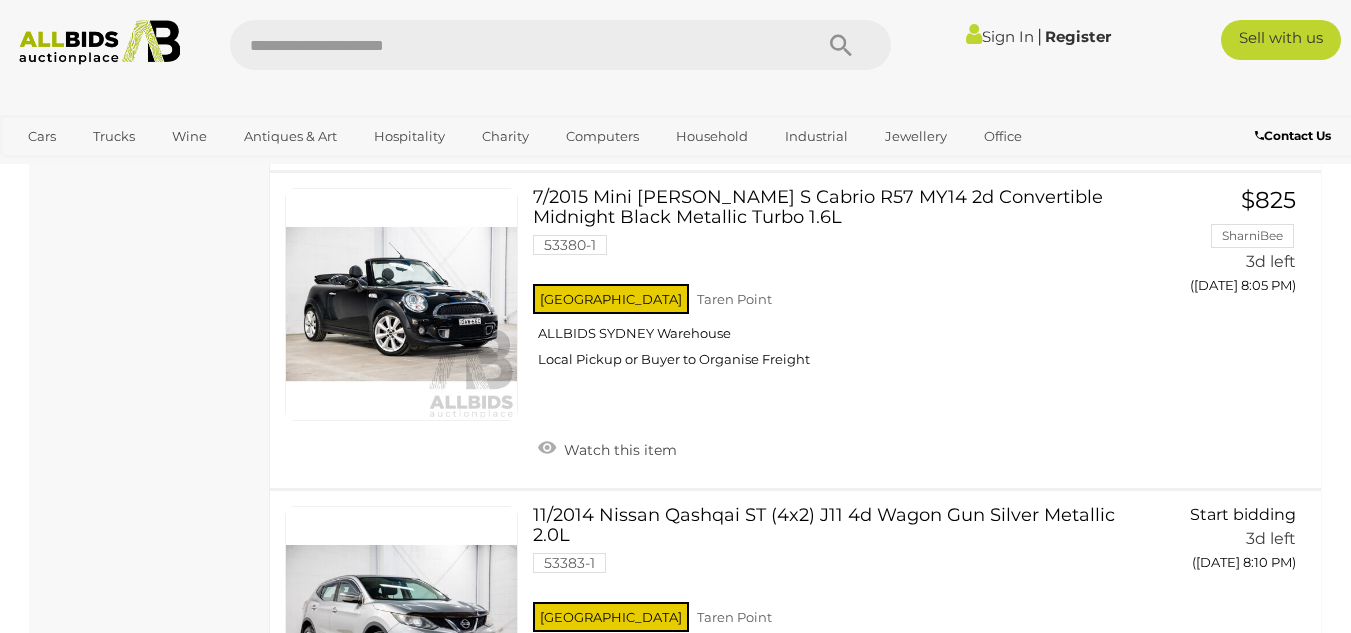 click on "All Categories
Alert this sale
Location" at bounding box center (675, -3763) 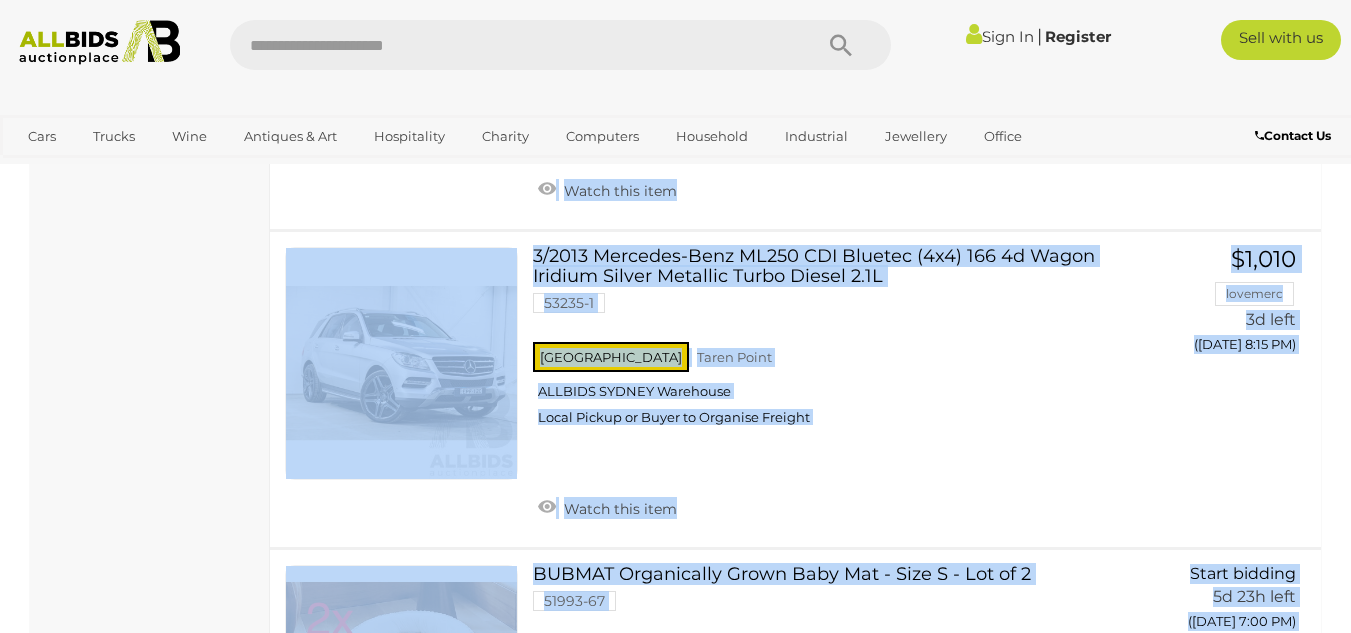 drag, startPoint x: 1350, startPoint y: 616, endPoint x: 1365, endPoint y: 628, distance: 19.209373 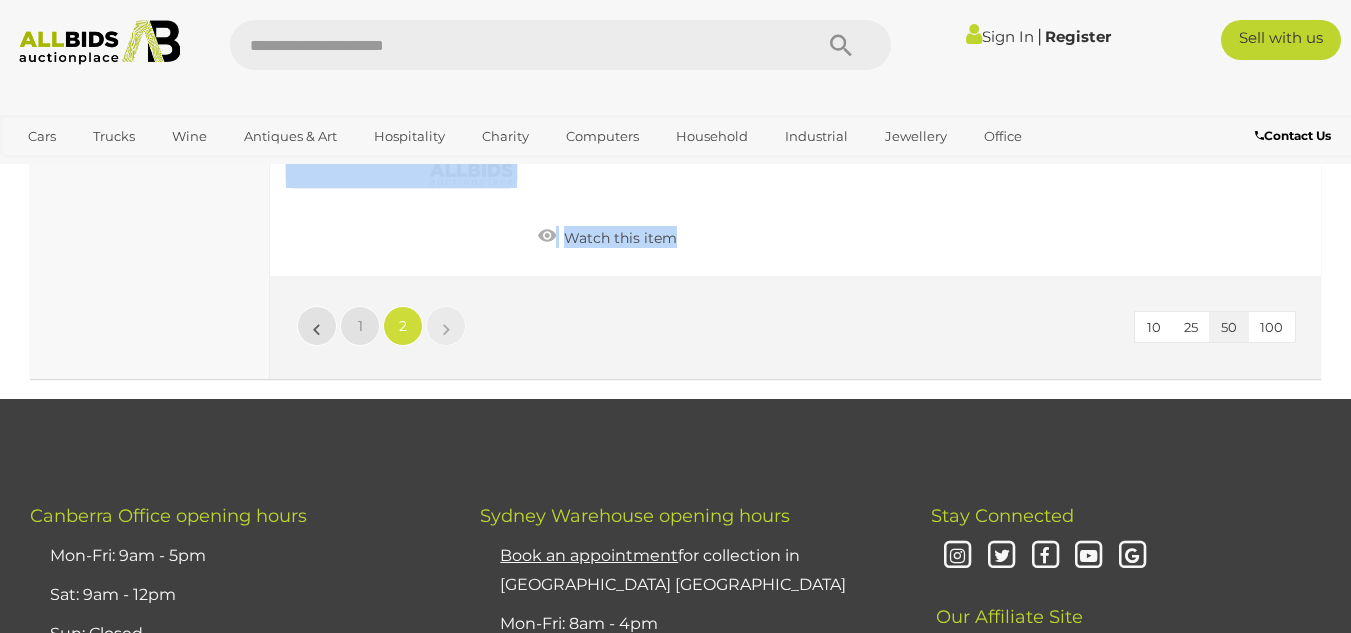 scroll, scrollTop: 15342, scrollLeft: 0, axis: vertical 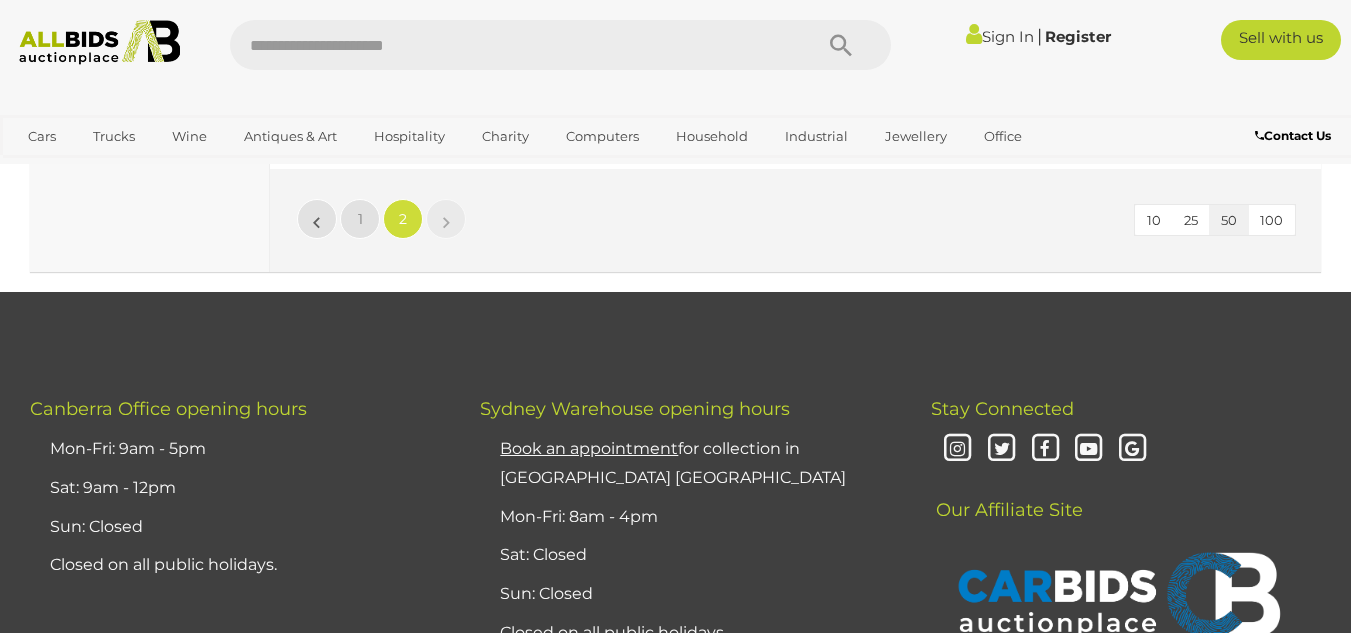 click at bounding box center (100, 42) 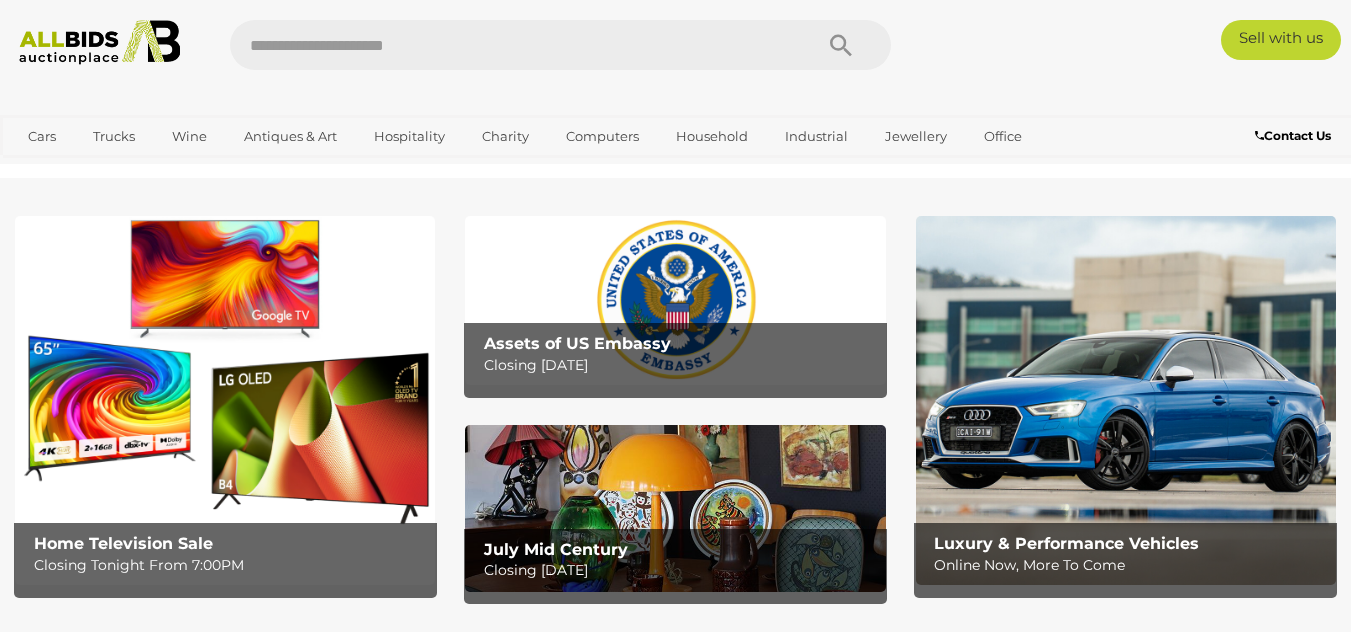 scroll, scrollTop: 0, scrollLeft: 0, axis: both 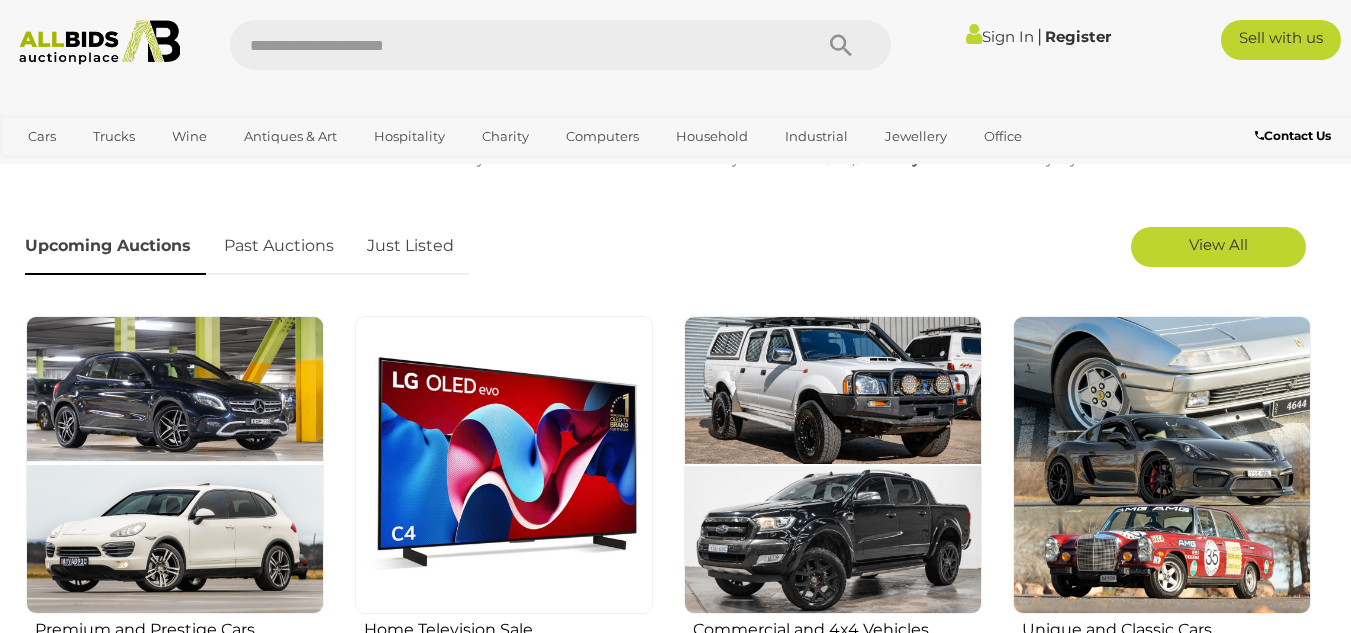 click on "View All" at bounding box center [1212, 247] 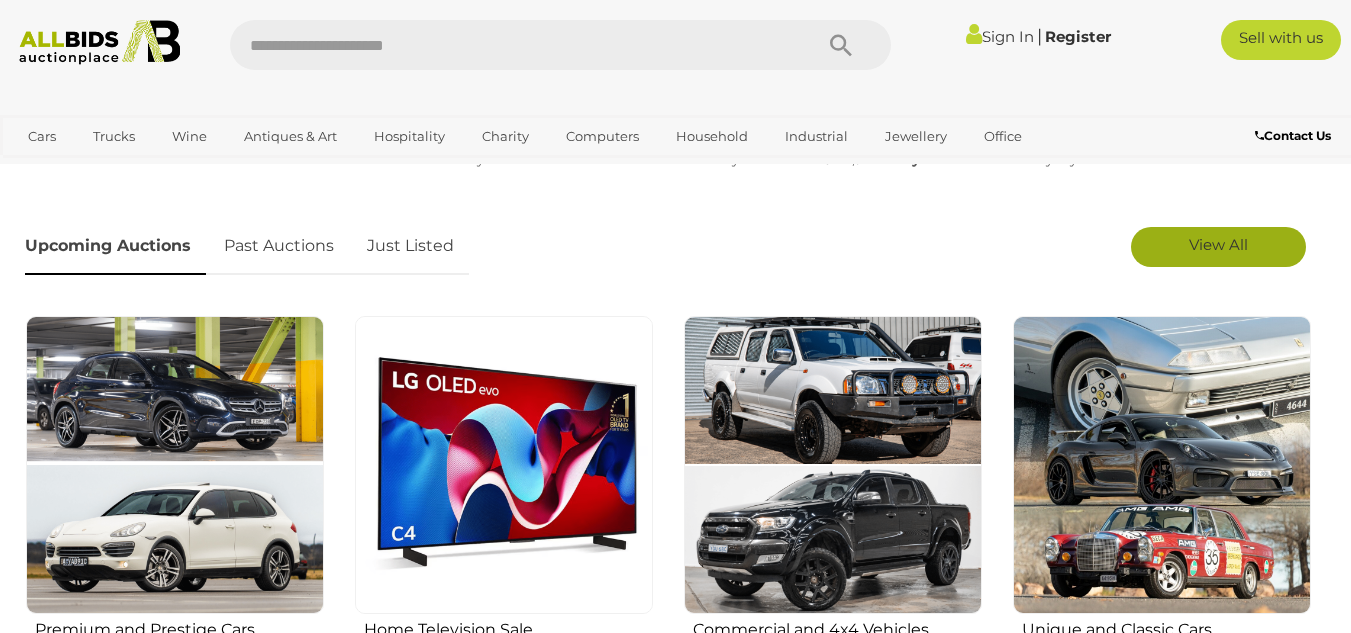 click on "View All" at bounding box center (1218, 244) 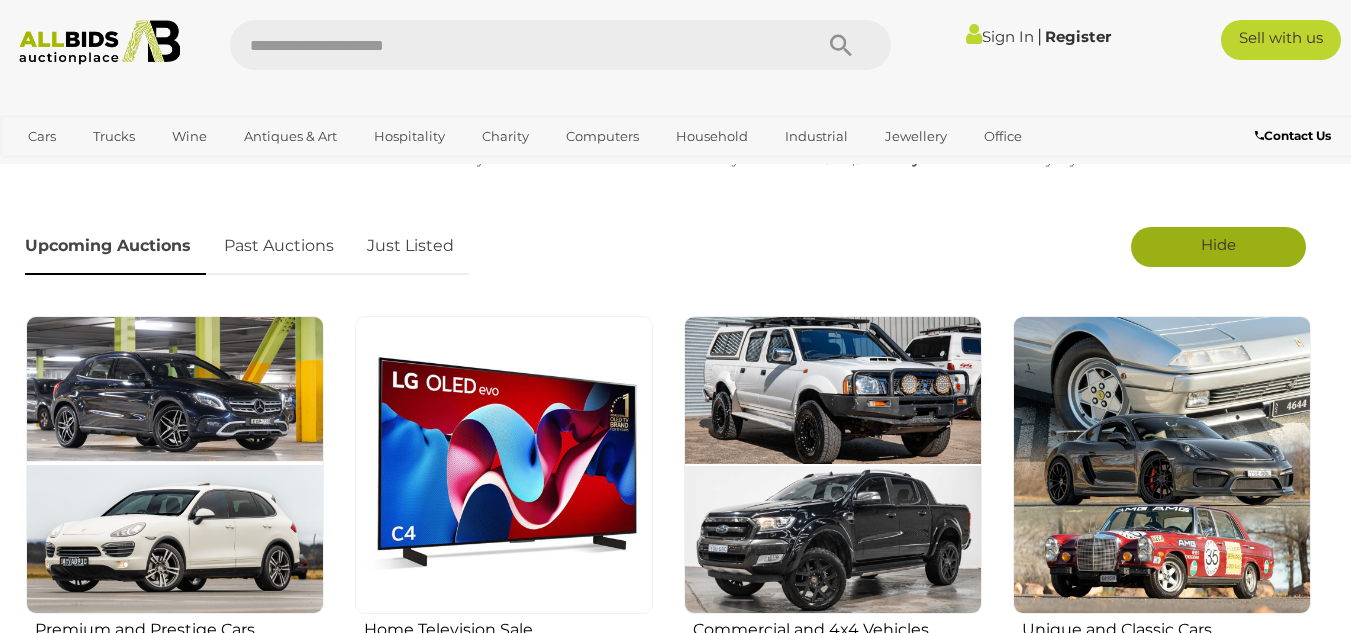 click on "Australia's trusted home of unique online auctions
All Auctions are listed for 4-7 days and bids close on their scheduled day. Auctions for  Cars ,  Jewellery  and  Wine  close everyday!
All Auctions are listed for 4-7 days and bids close on their scheduled day.  Auctions for  Cars ,  Jewellery  and  Wine  close everyday!
Upcoming Auctions
Past Auctions
Just Listed
Hide" at bounding box center [675, 1662] 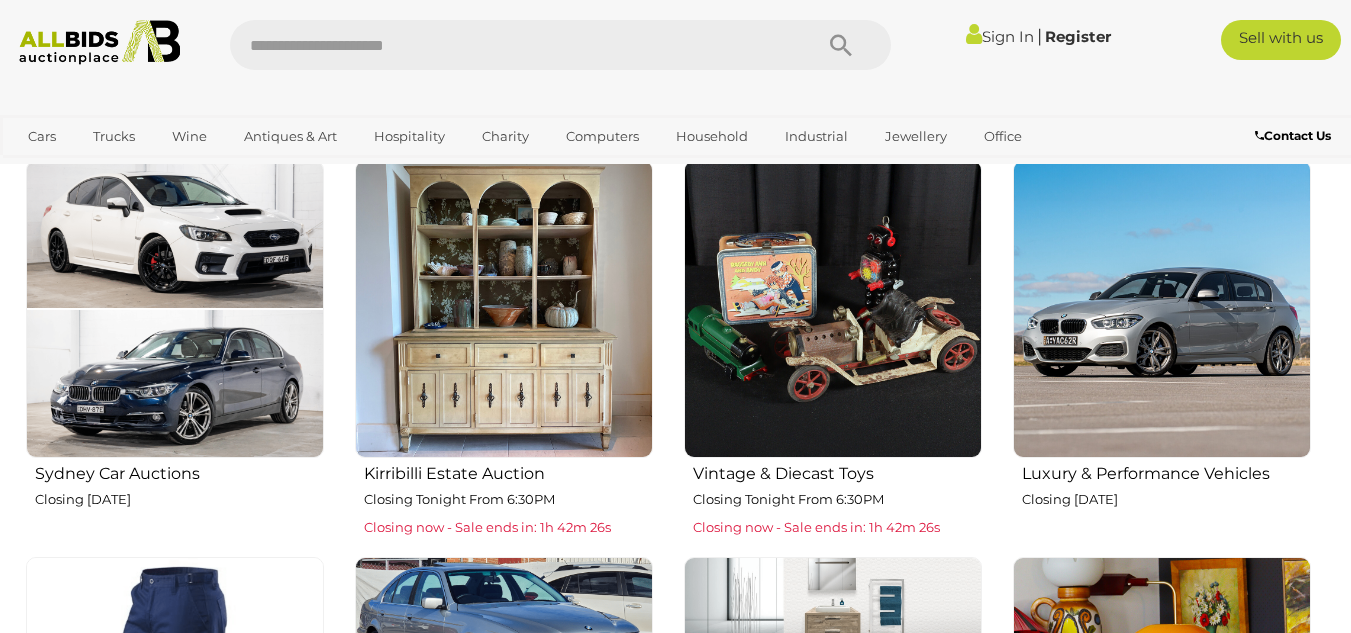 scroll, scrollTop: 1659, scrollLeft: 0, axis: vertical 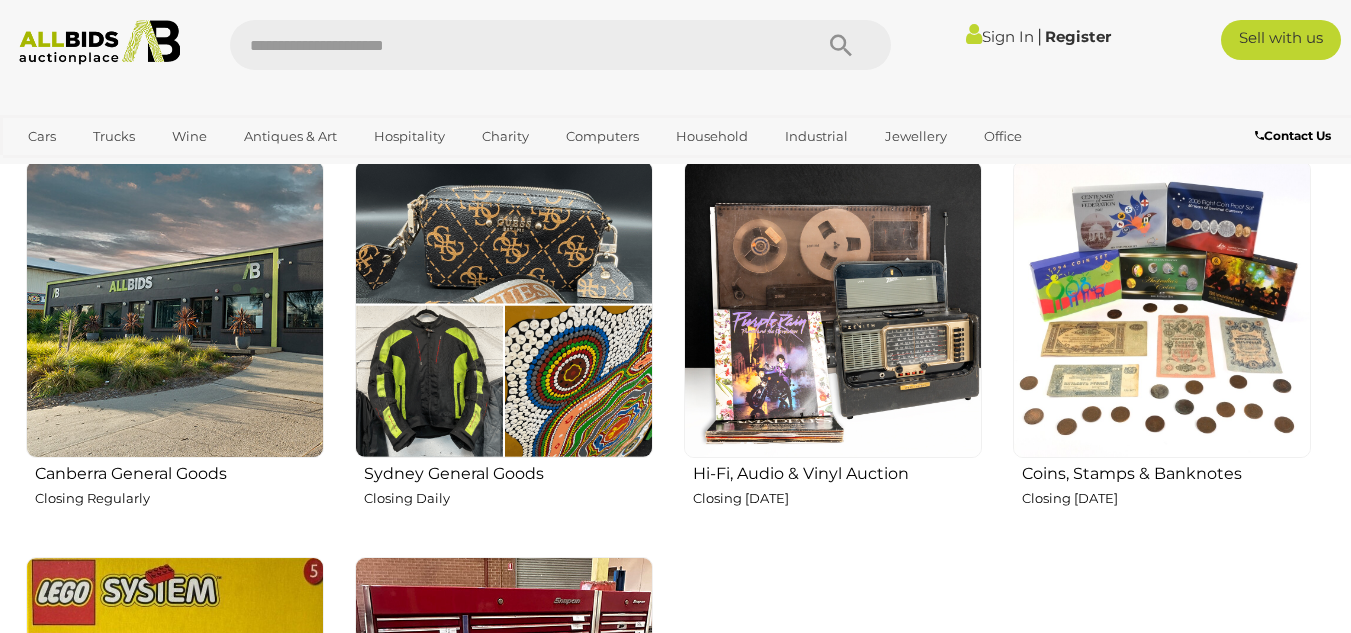 click on "Canberra General Goods" at bounding box center (179, 471) 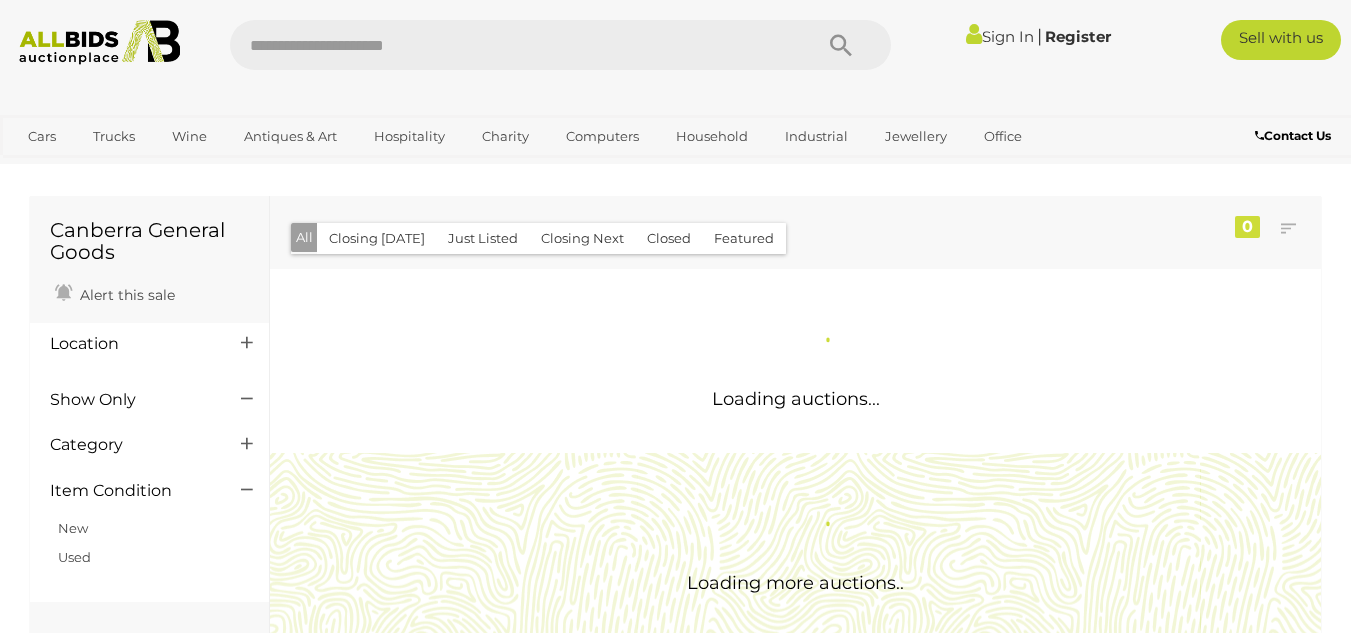 scroll, scrollTop: 0, scrollLeft: 0, axis: both 